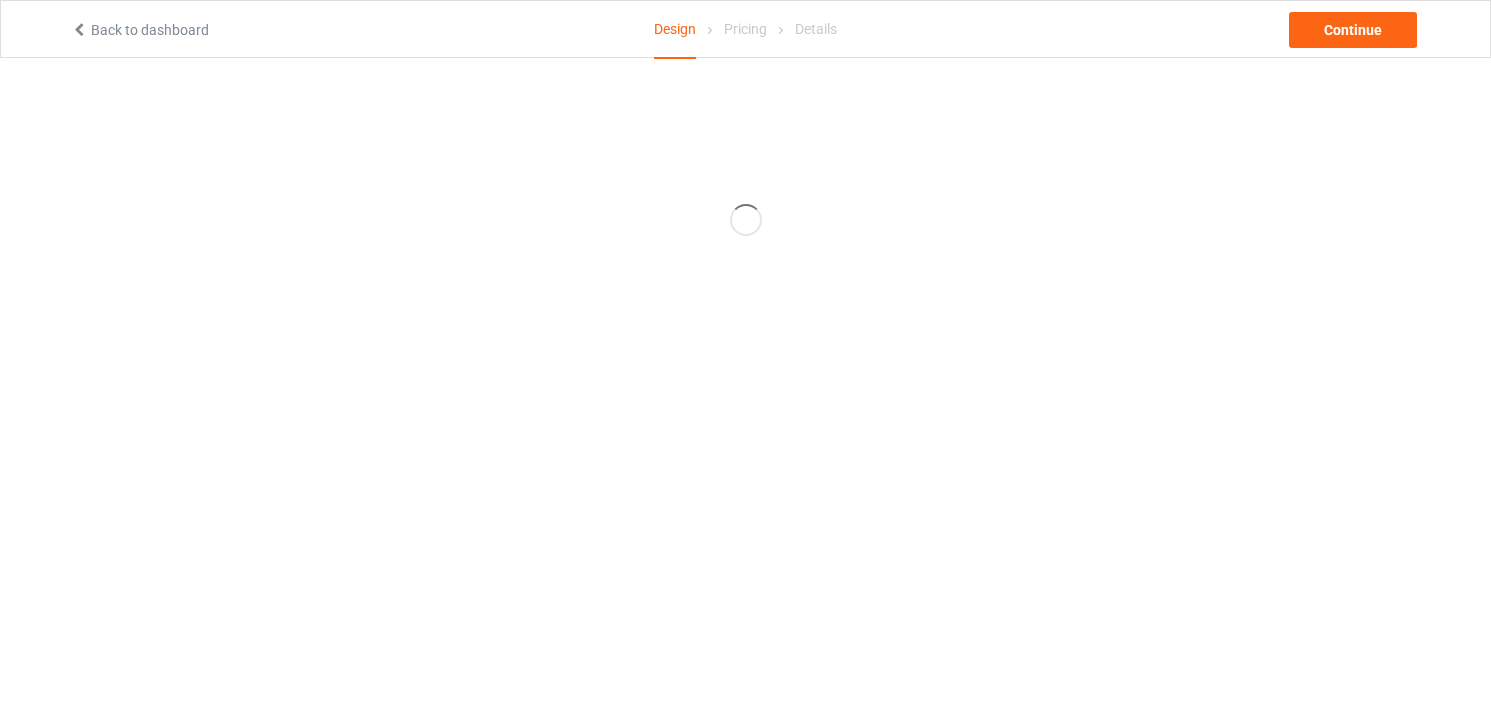 scroll, scrollTop: 0, scrollLeft: 0, axis: both 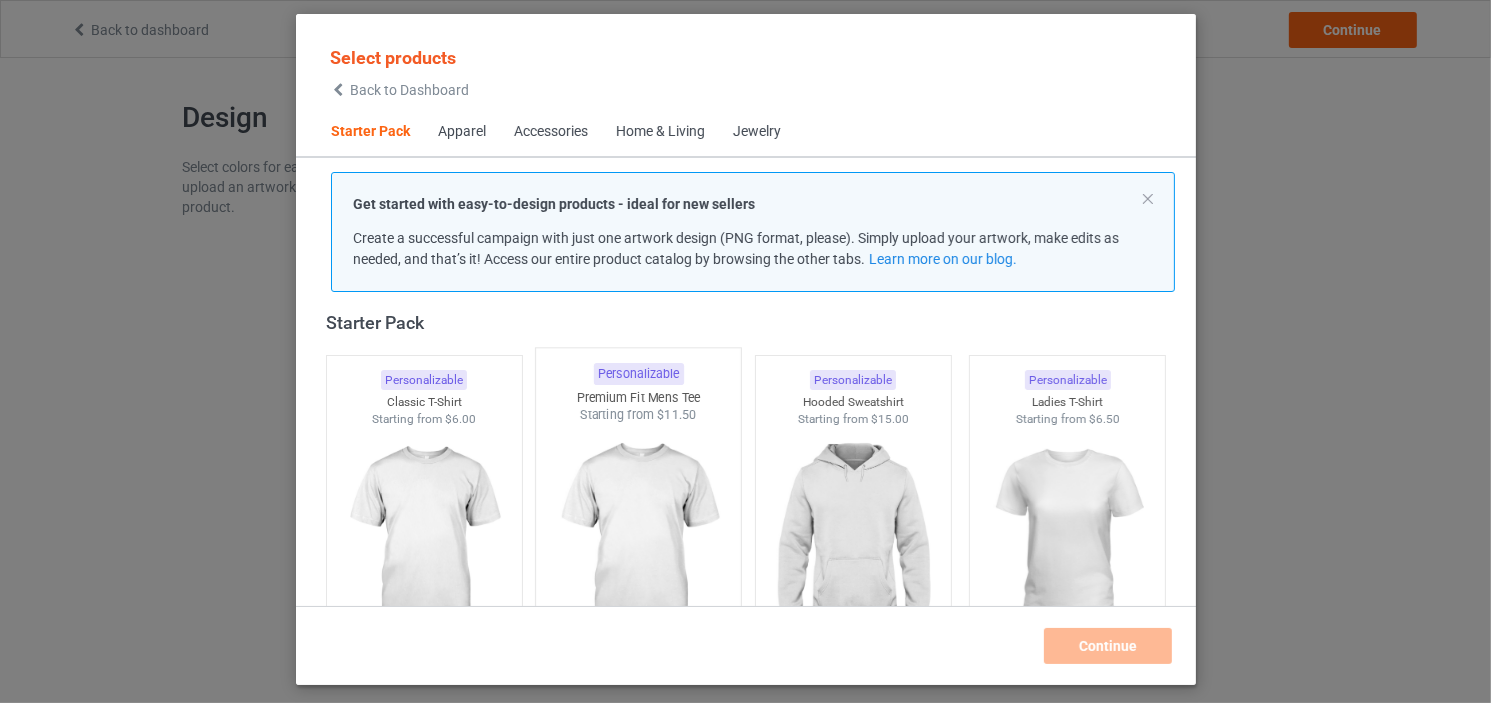 click at bounding box center (638, 541) 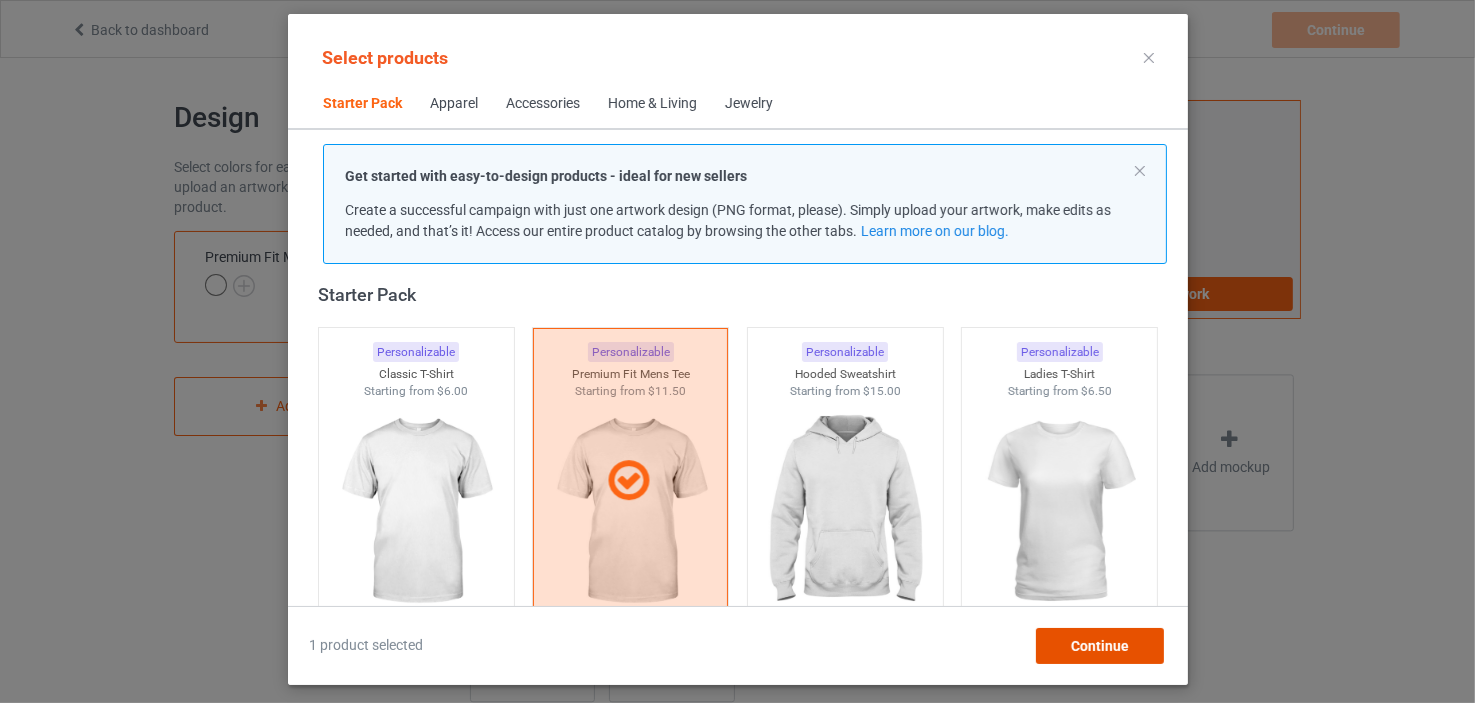 click on "Continue" at bounding box center (1099, 646) 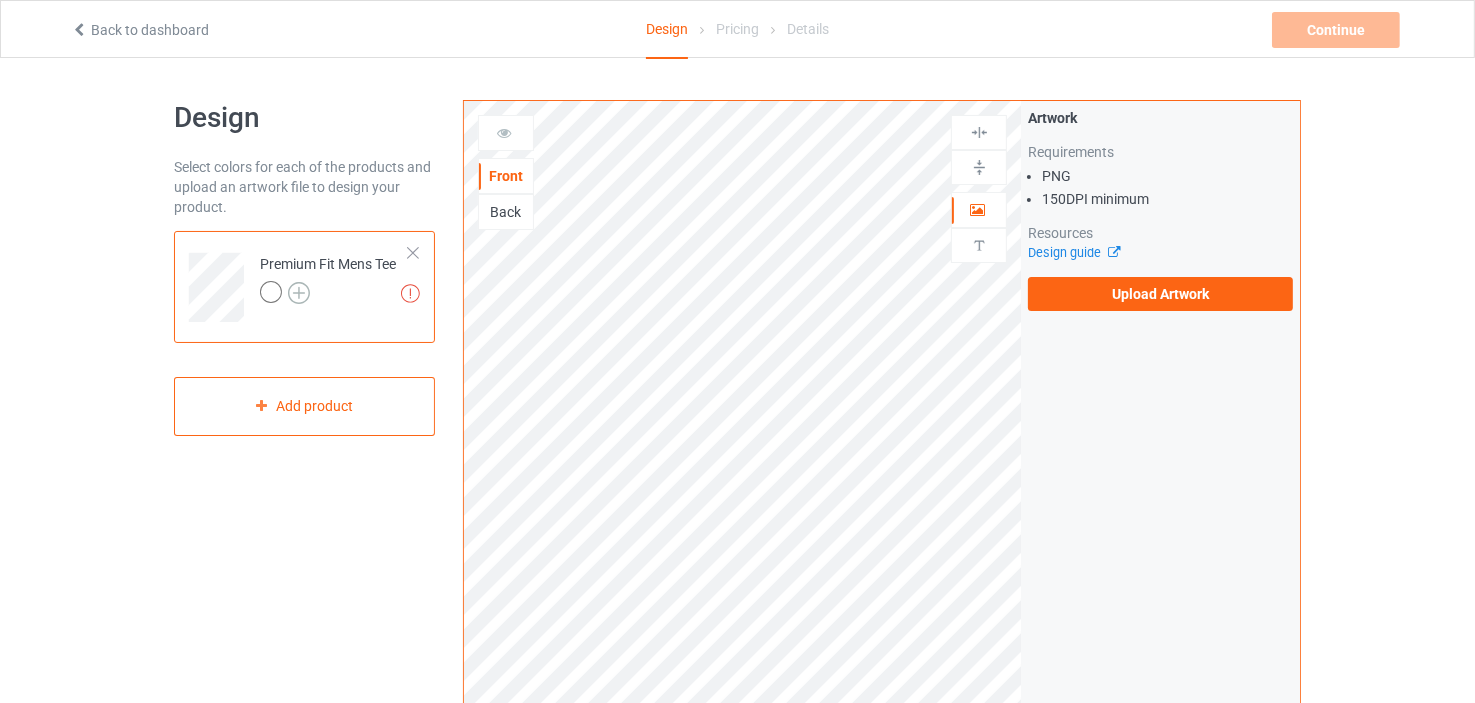 click at bounding box center (299, 293) 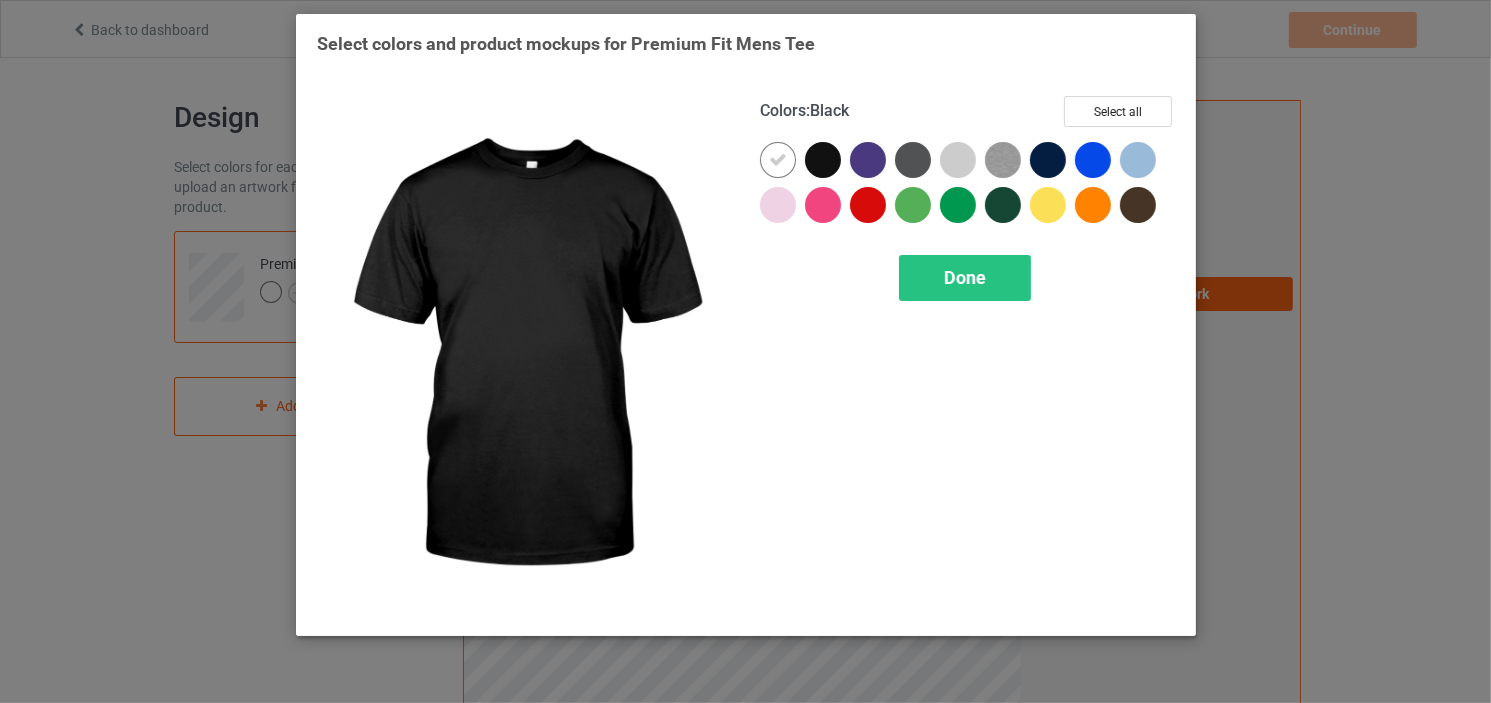 click at bounding box center [823, 160] 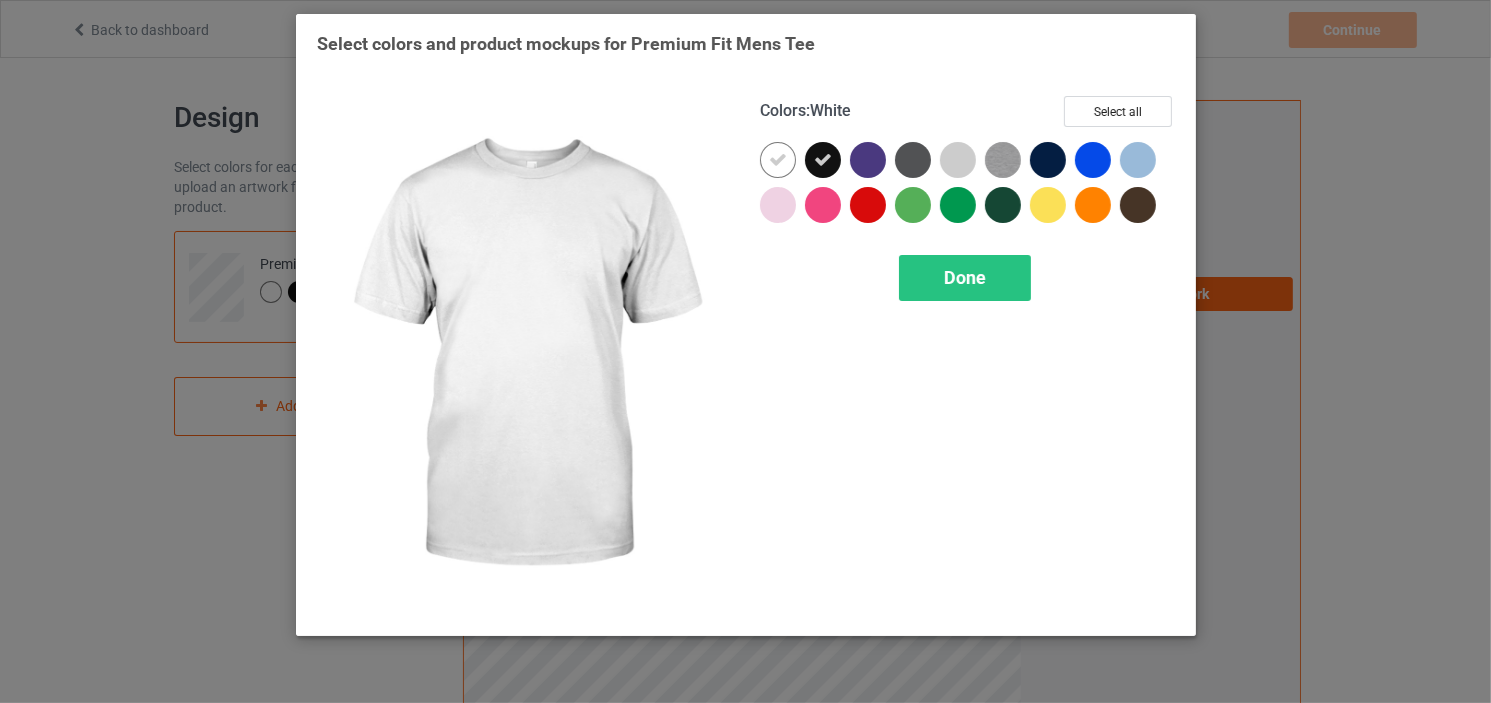 click at bounding box center (778, 160) 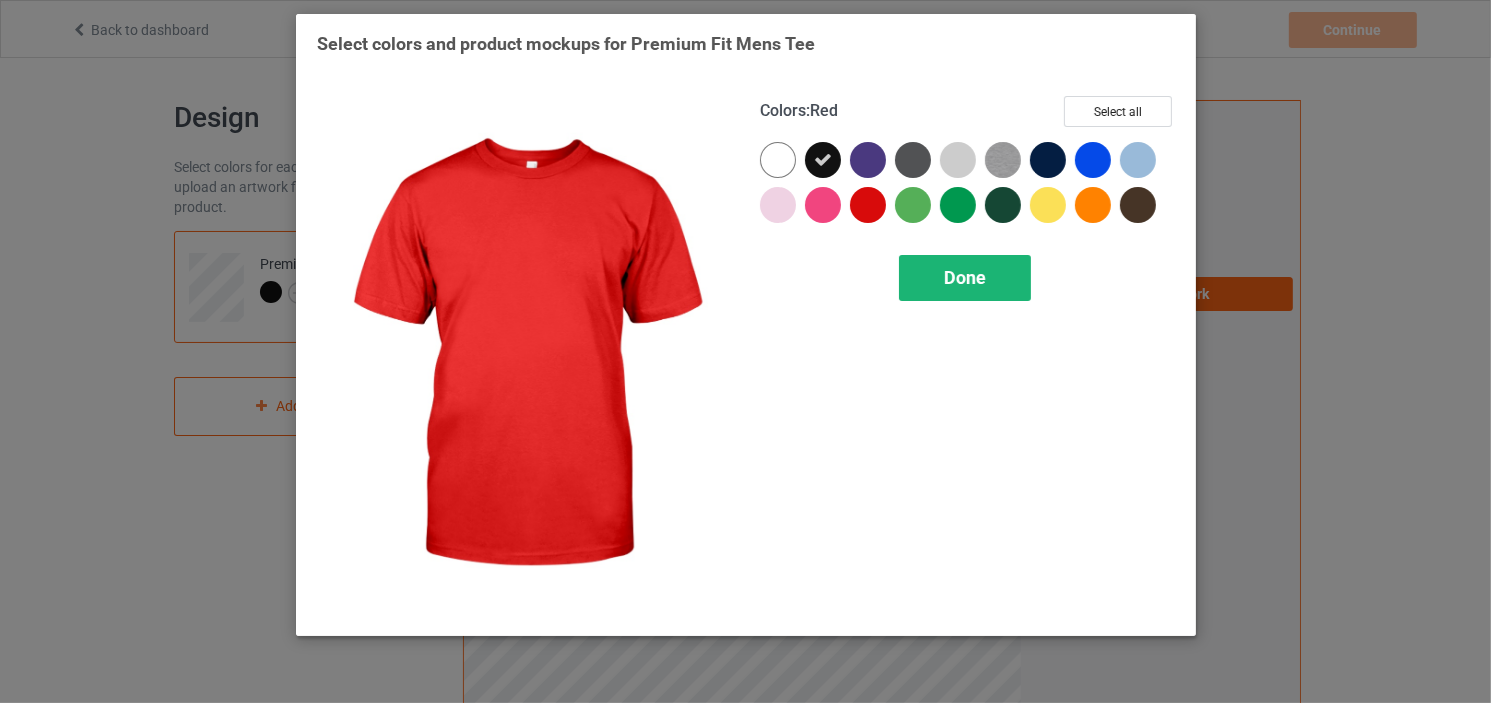 click on "Done" at bounding box center [965, 277] 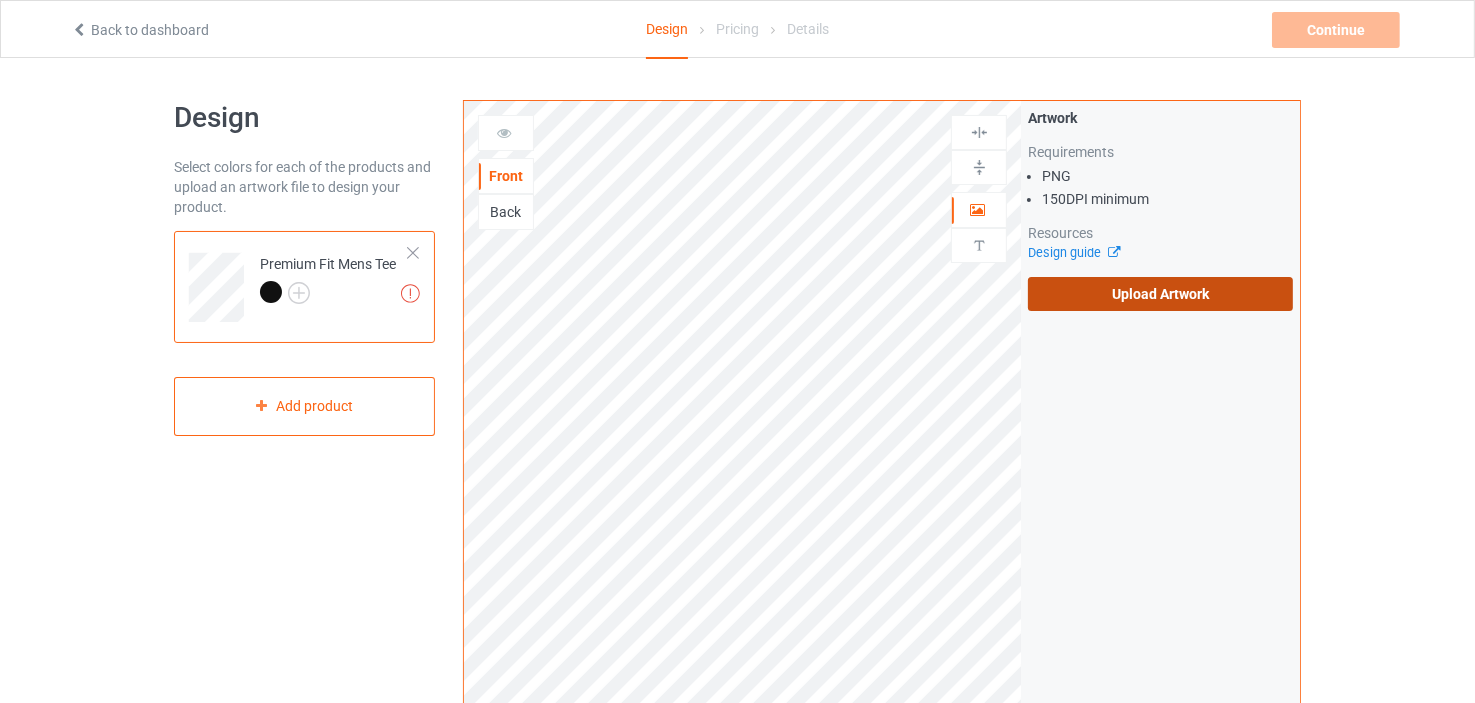 click on "Upload Artwork" at bounding box center [1160, 294] 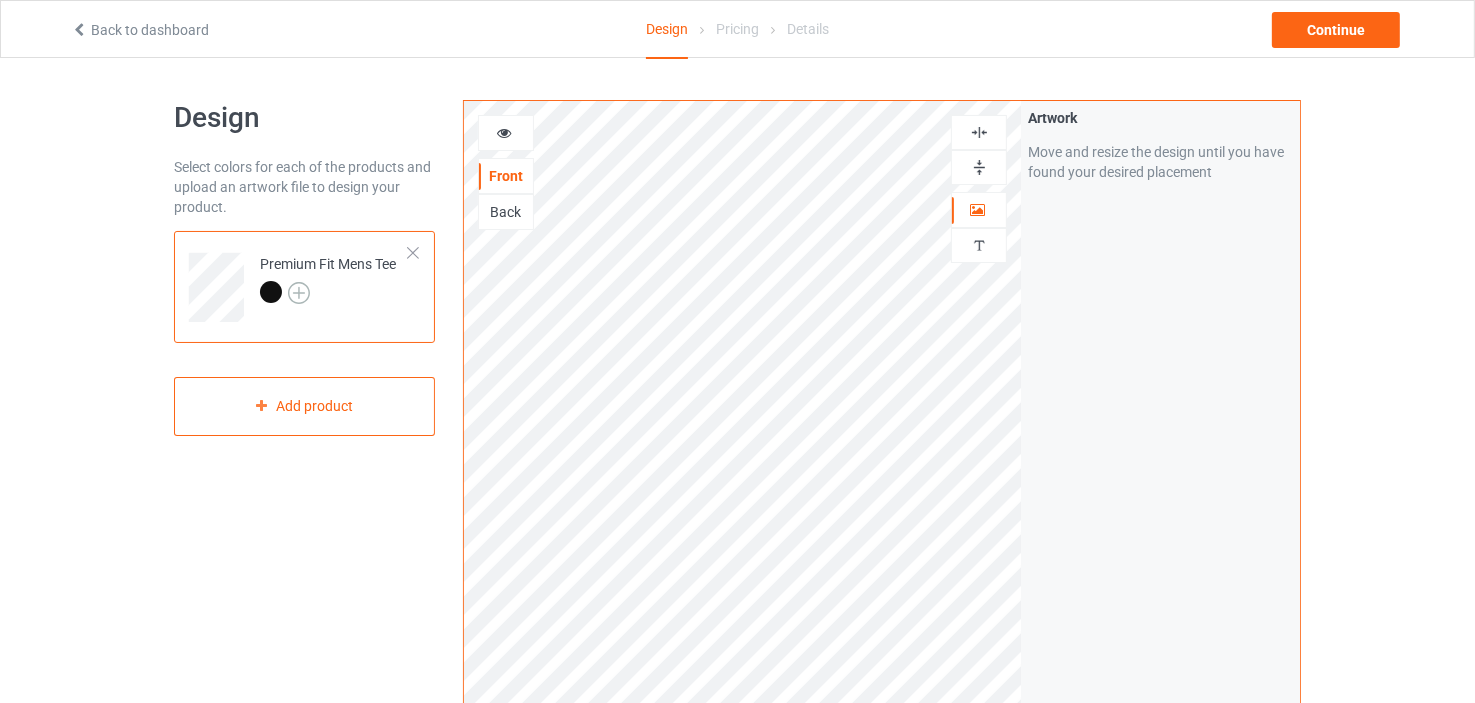 click at bounding box center (299, 293) 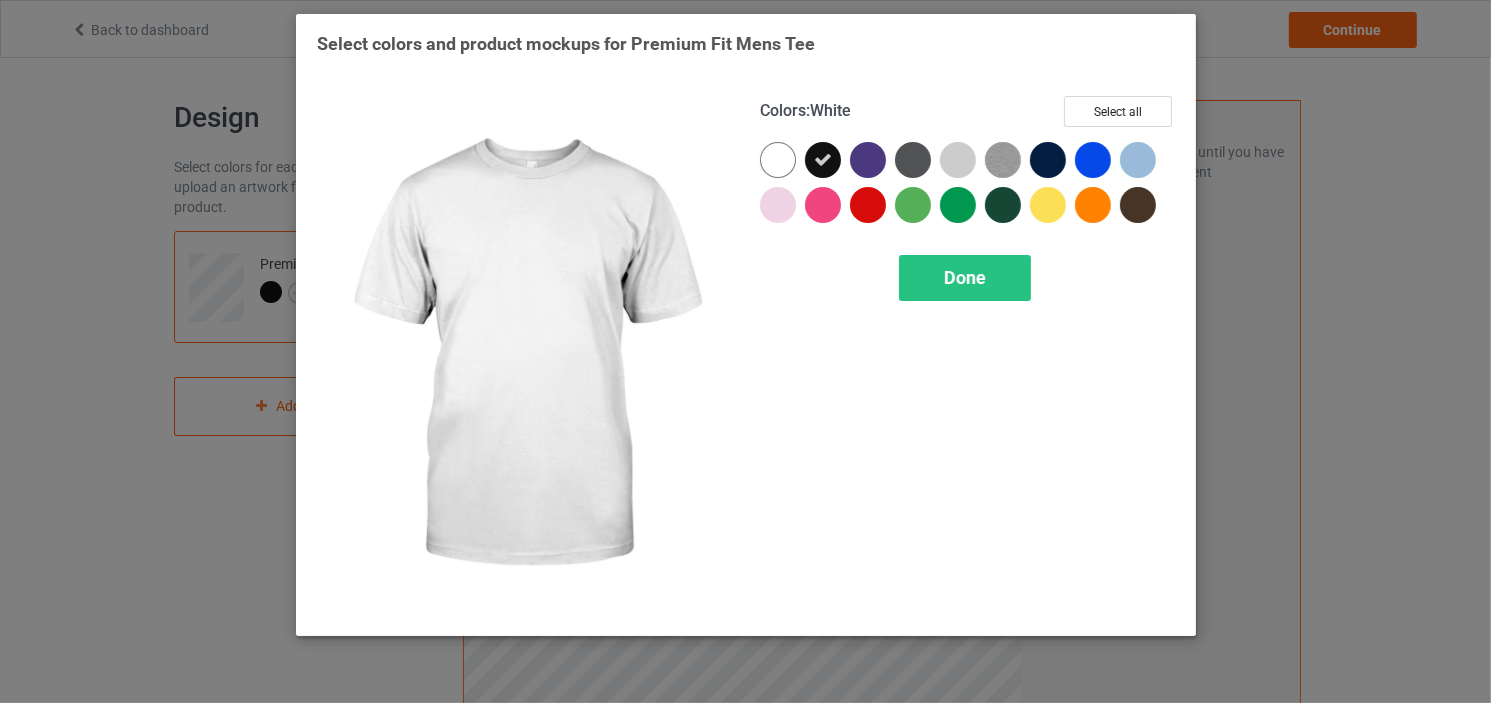 click at bounding box center (778, 160) 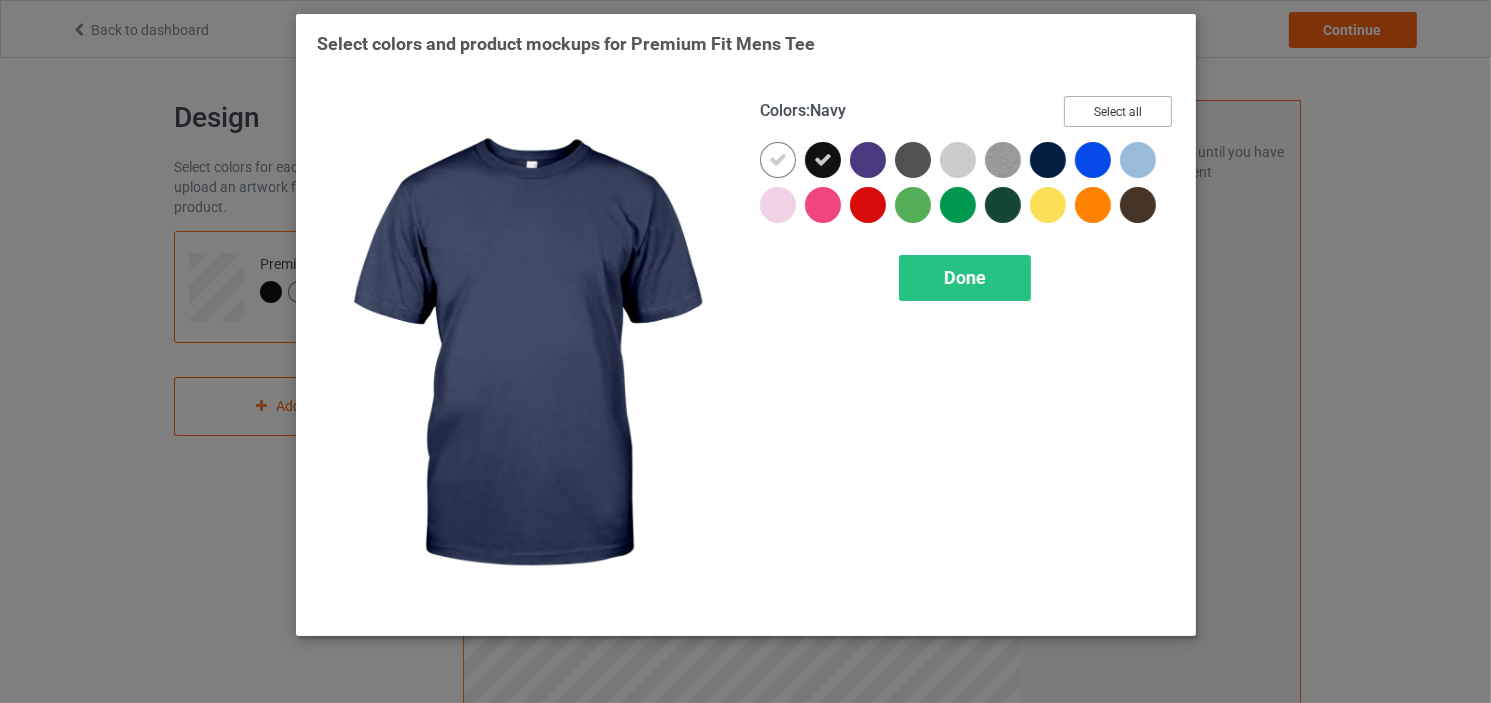click on "Select all" at bounding box center [1118, 111] 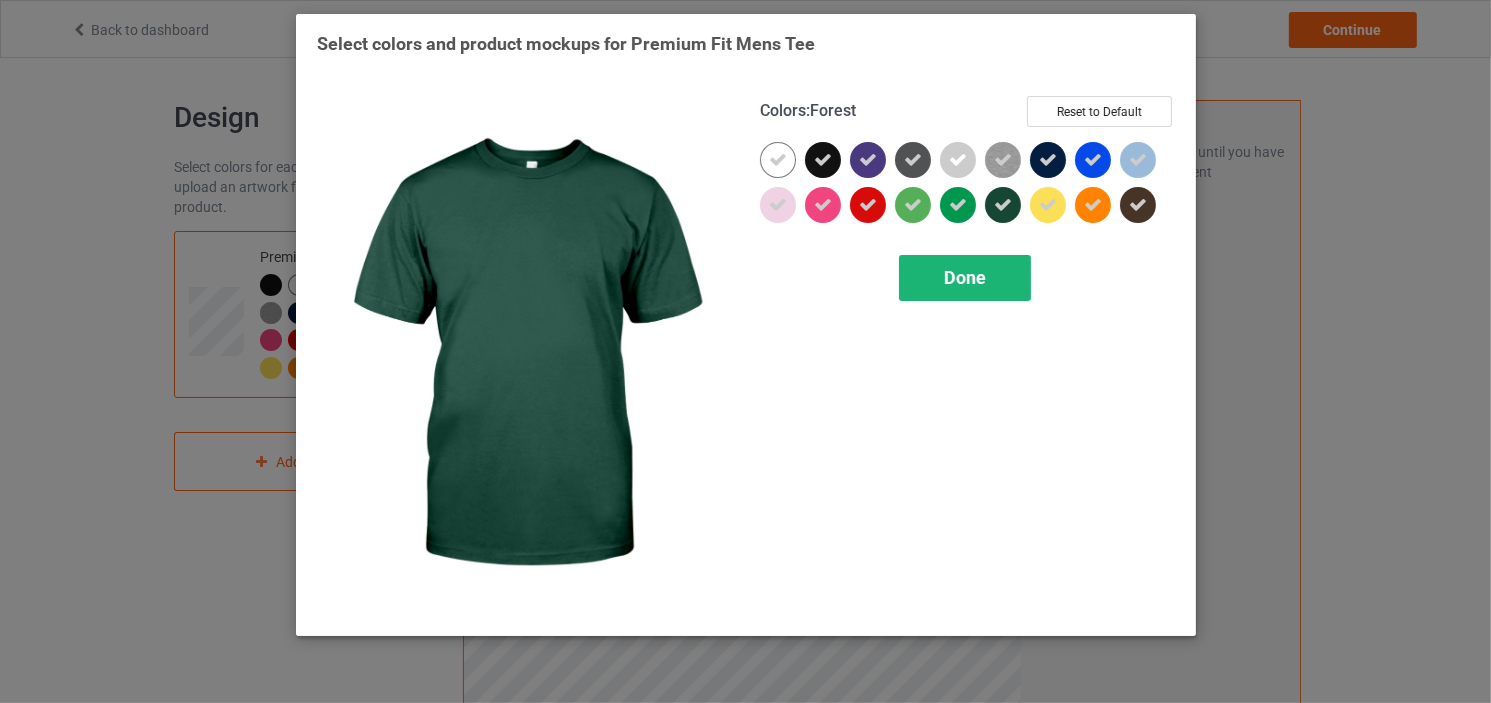 click on "Done" at bounding box center (965, 277) 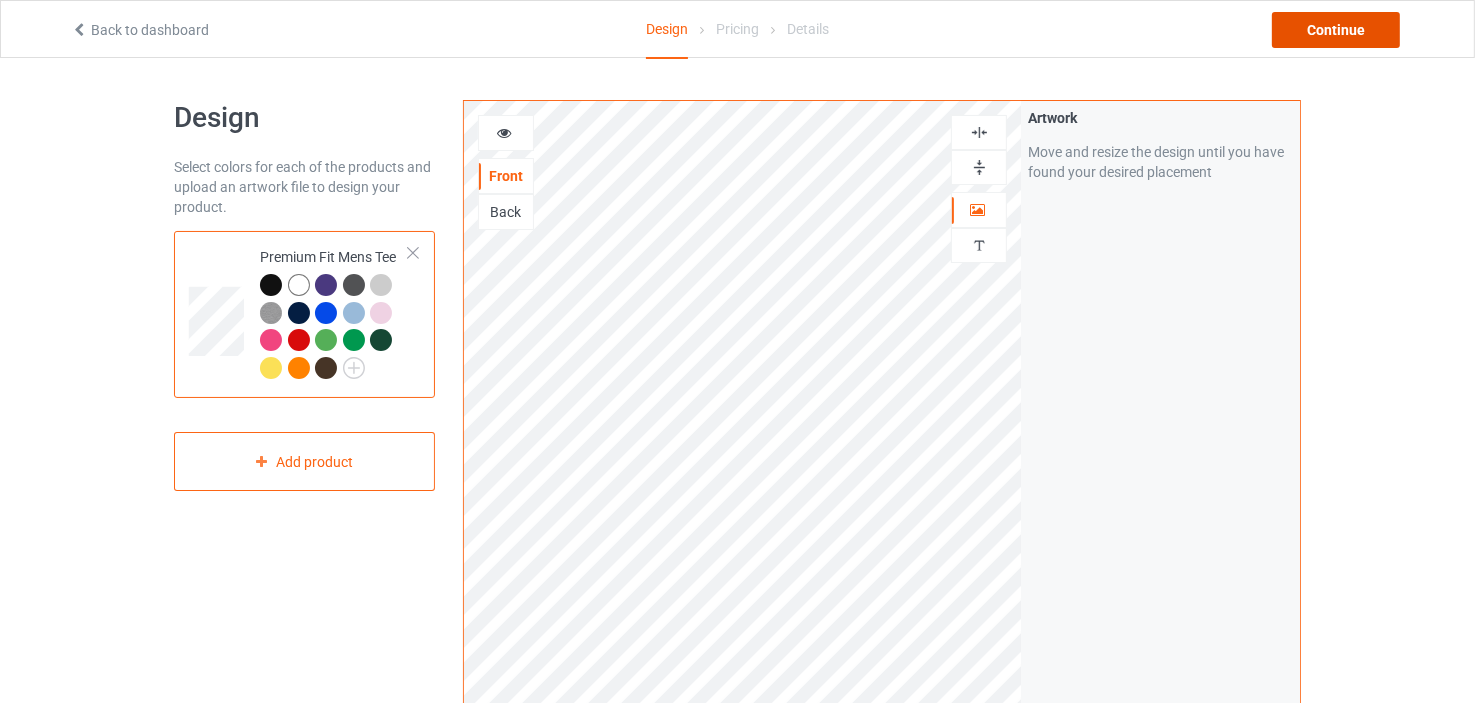click on "Continue" at bounding box center (1336, 30) 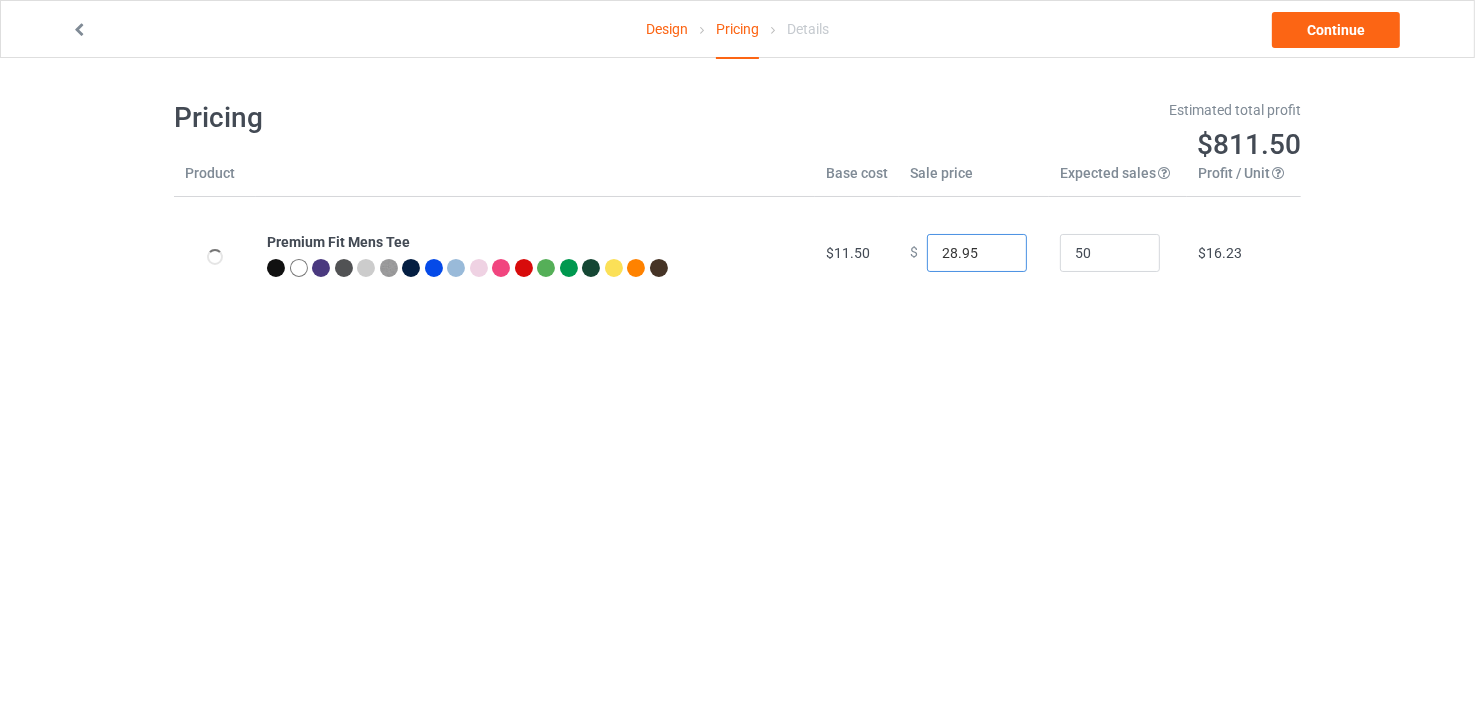 drag, startPoint x: 967, startPoint y: 254, endPoint x: 914, endPoint y: 260, distance: 53.338543 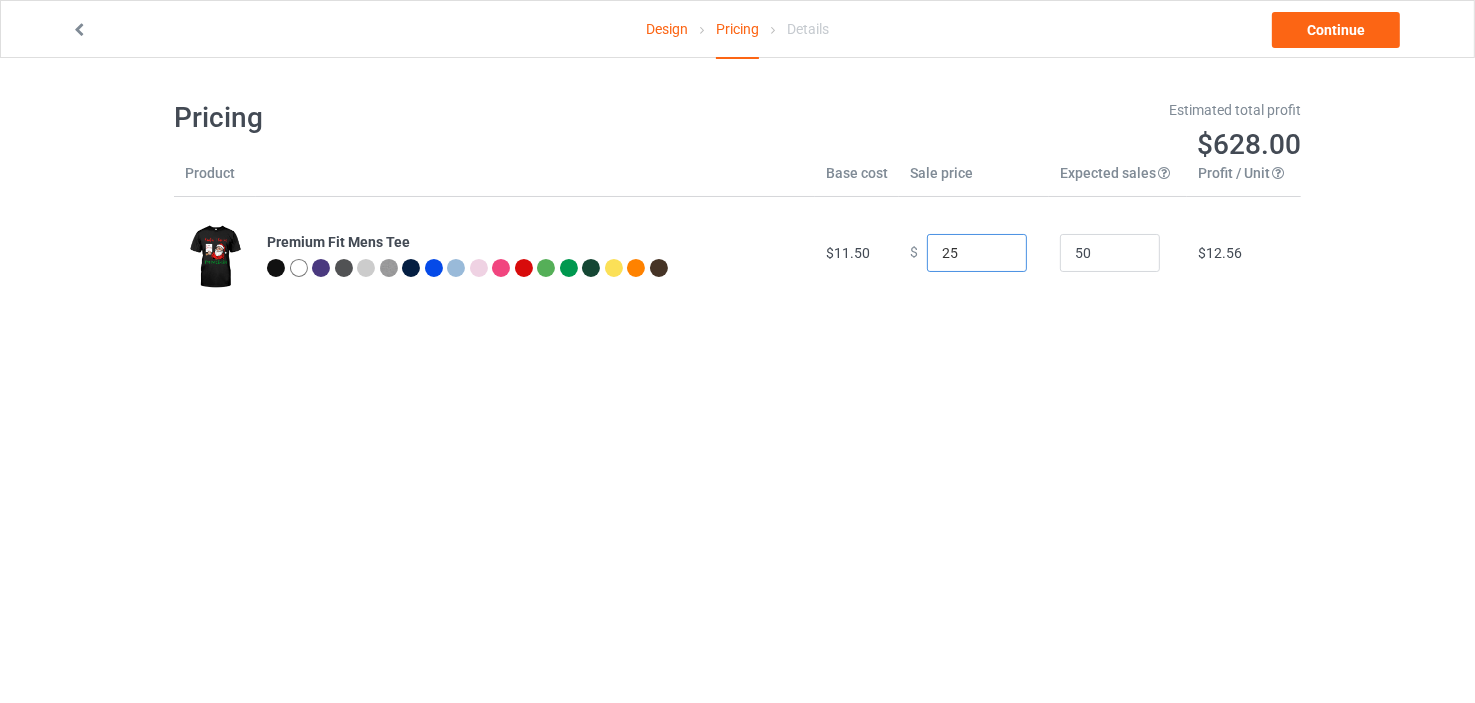 drag, startPoint x: 949, startPoint y: 257, endPoint x: 939, endPoint y: 255, distance: 10.198039 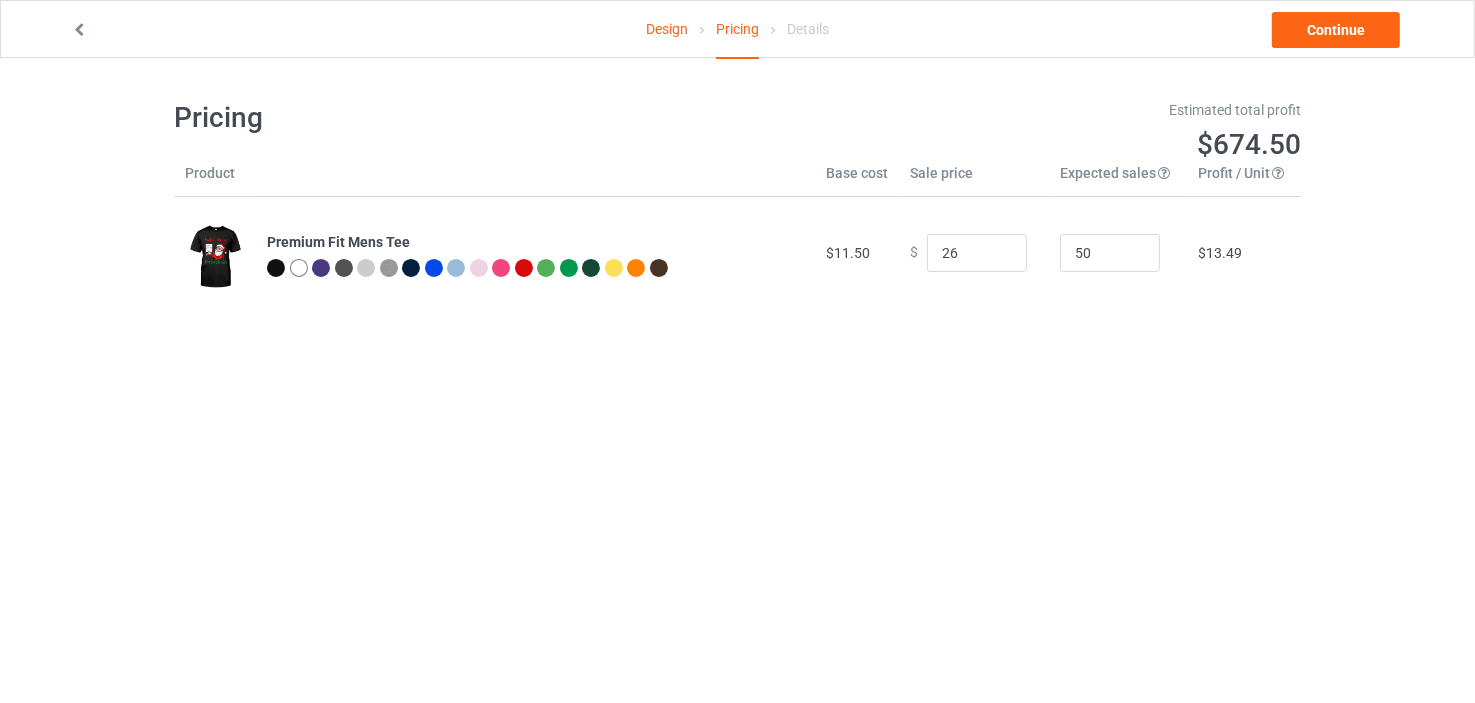 type on "26.00" 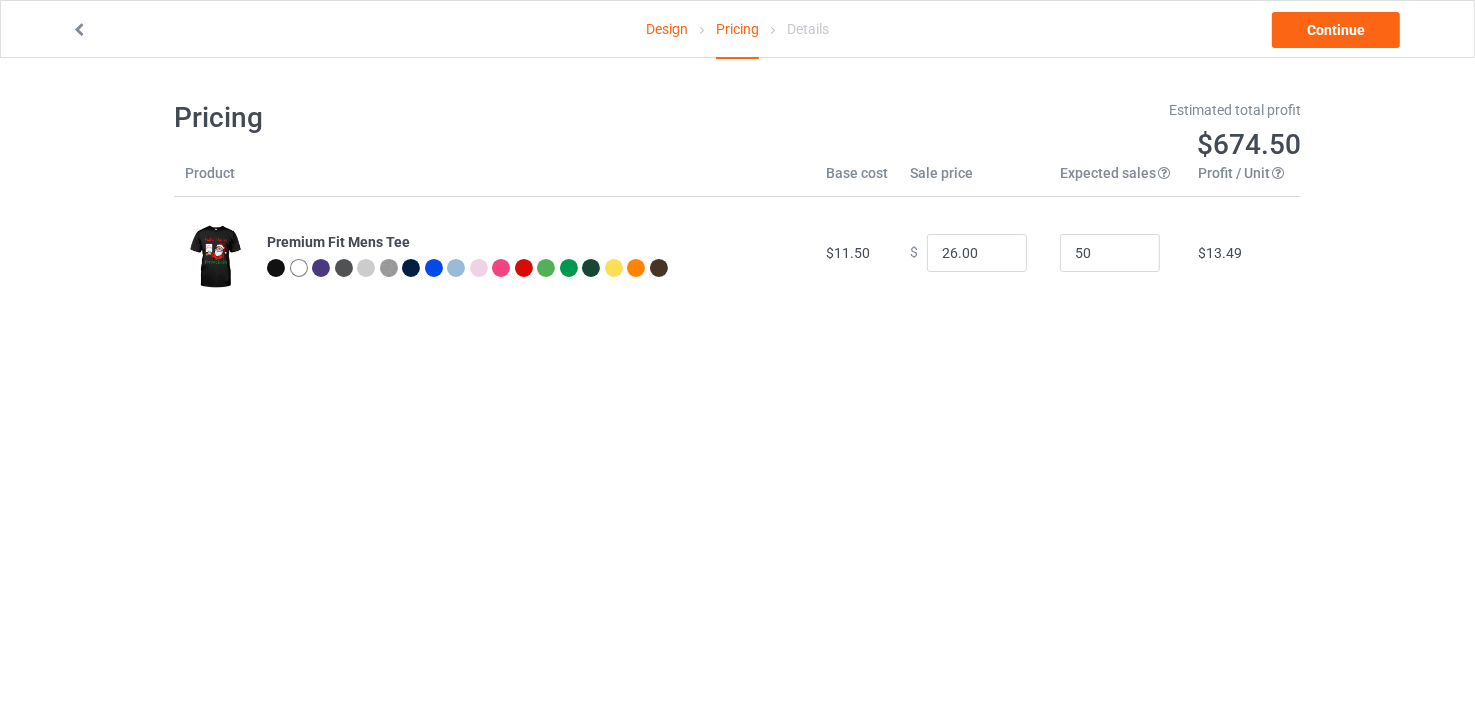 click on "$     26.00" at bounding box center (974, 253) 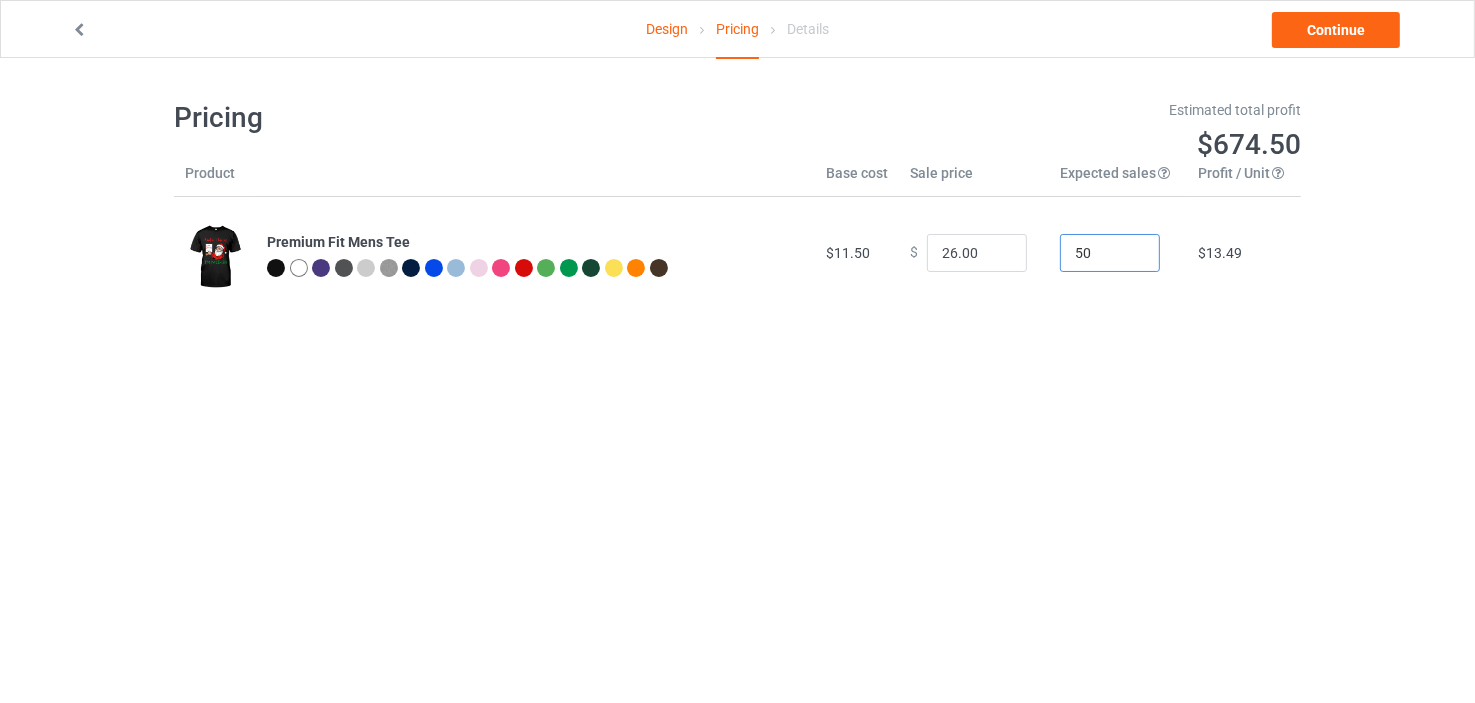 drag, startPoint x: 1077, startPoint y: 253, endPoint x: 1047, endPoint y: 263, distance: 31.622776 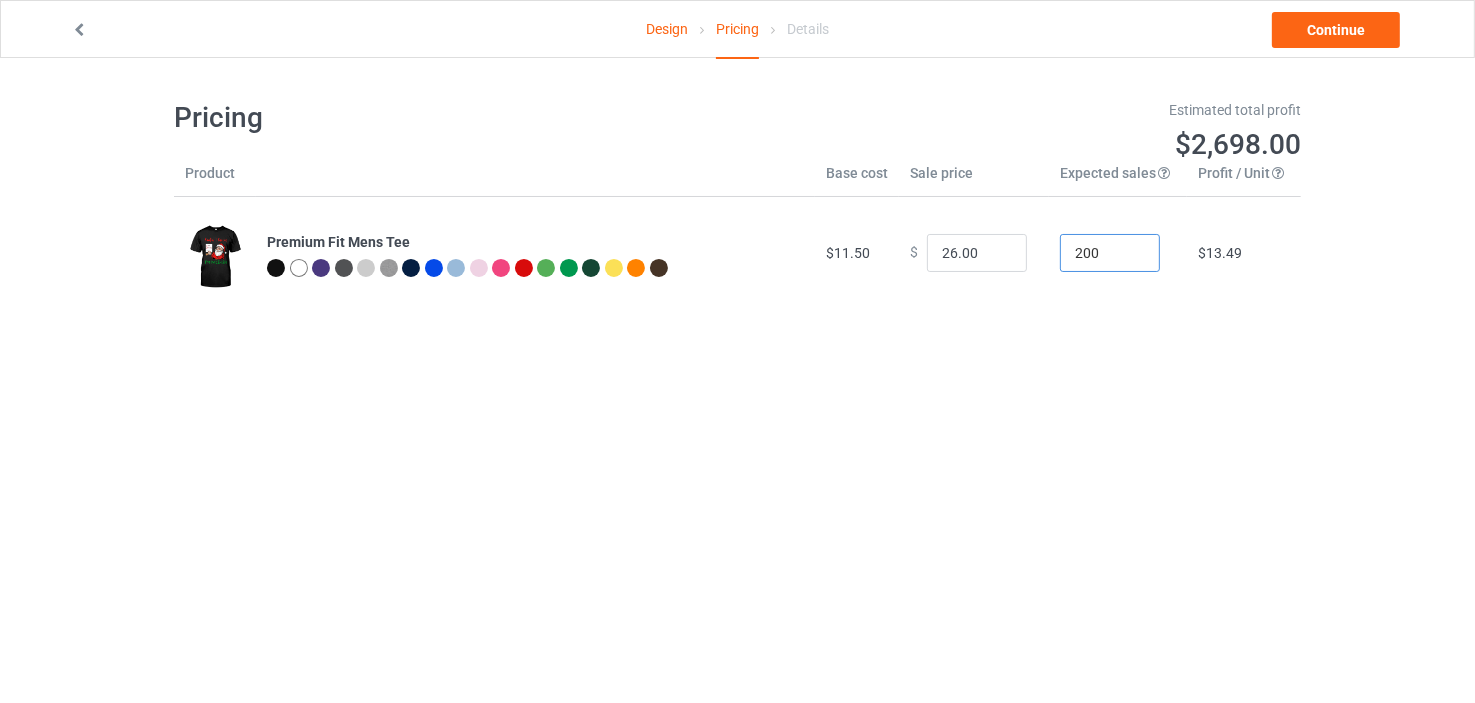 type on "200" 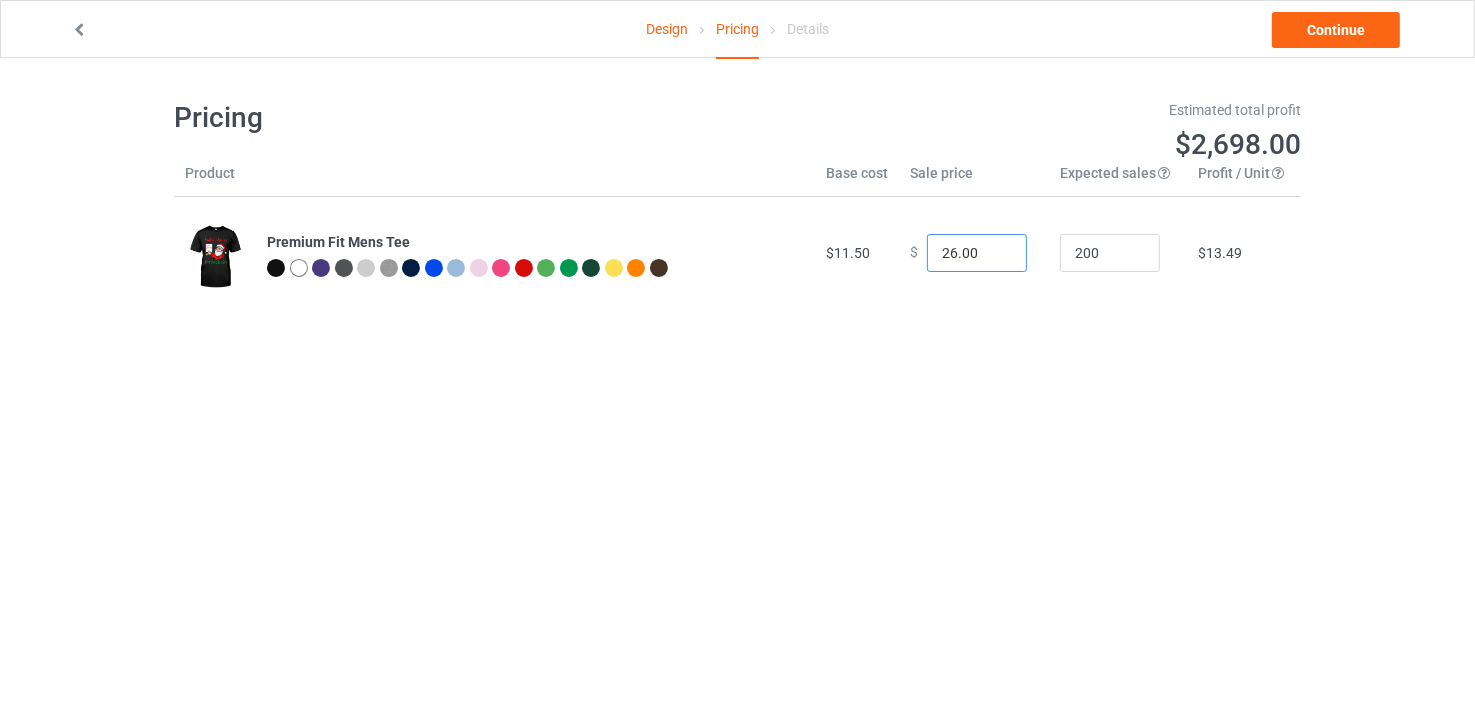 click on "26.00" at bounding box center [977, 253] 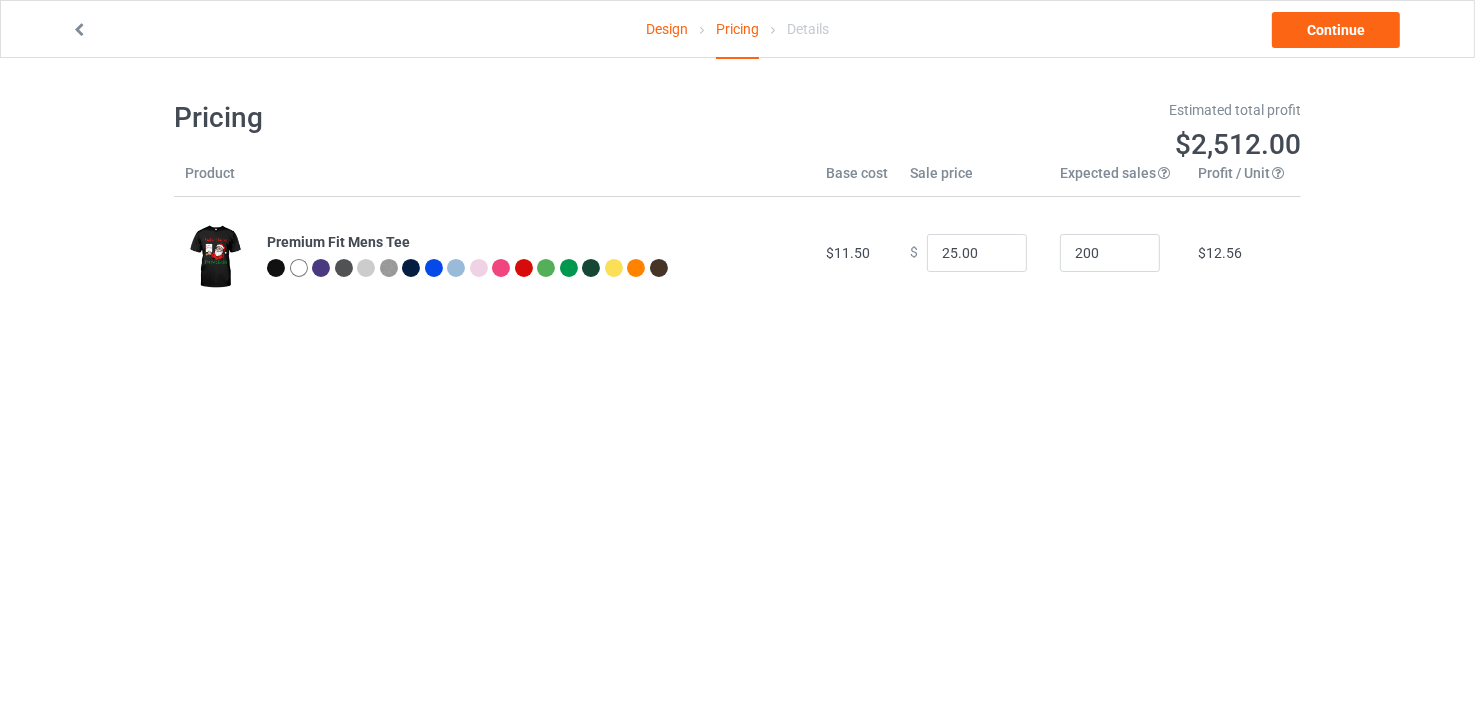 click on "$     25.00" at bounding box center [974, 253] 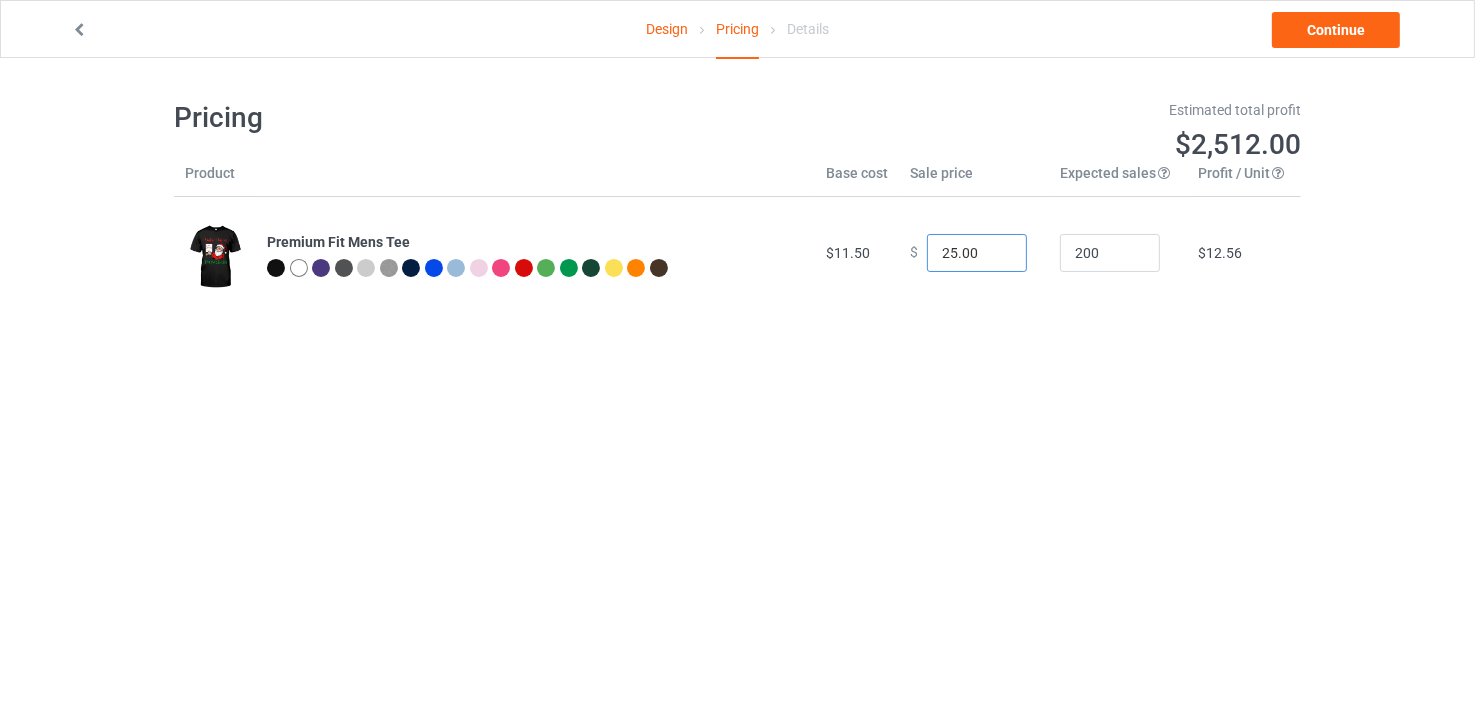 click on "25.00" at bounding box center [977, 253] 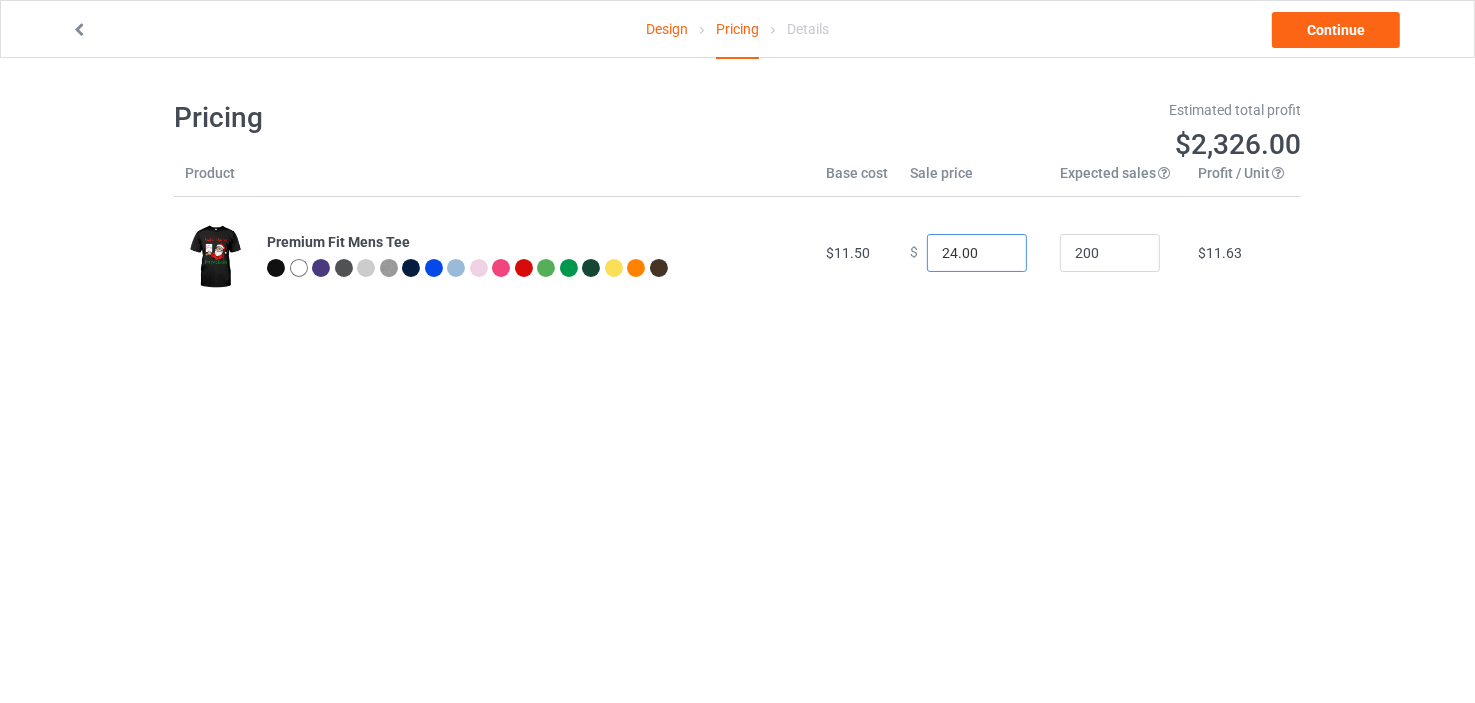 type on "24.00" 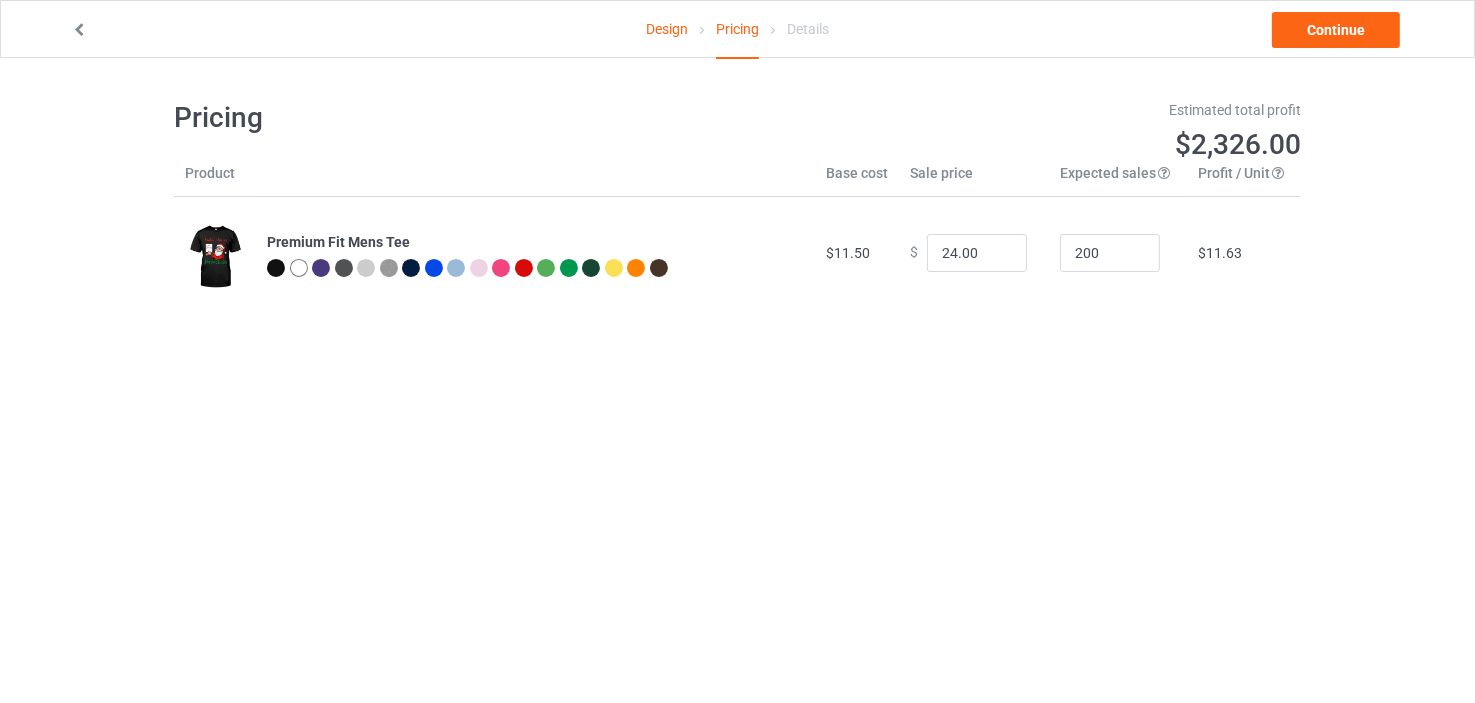 click on "Pricing Estimated total profit $2,326.00 Product Base cost Sale price Expected sales   [PERSON]'s expected sales will change your profit estimate (on the right), but will not affect the actual amount of profit you earn. Profit / Unit   Your profit is your sale price minus your base cost and processing fee. Premium Fit Mens Tee $11.50 $     24.00 200 $11.63" at bounding box center (737, 204) 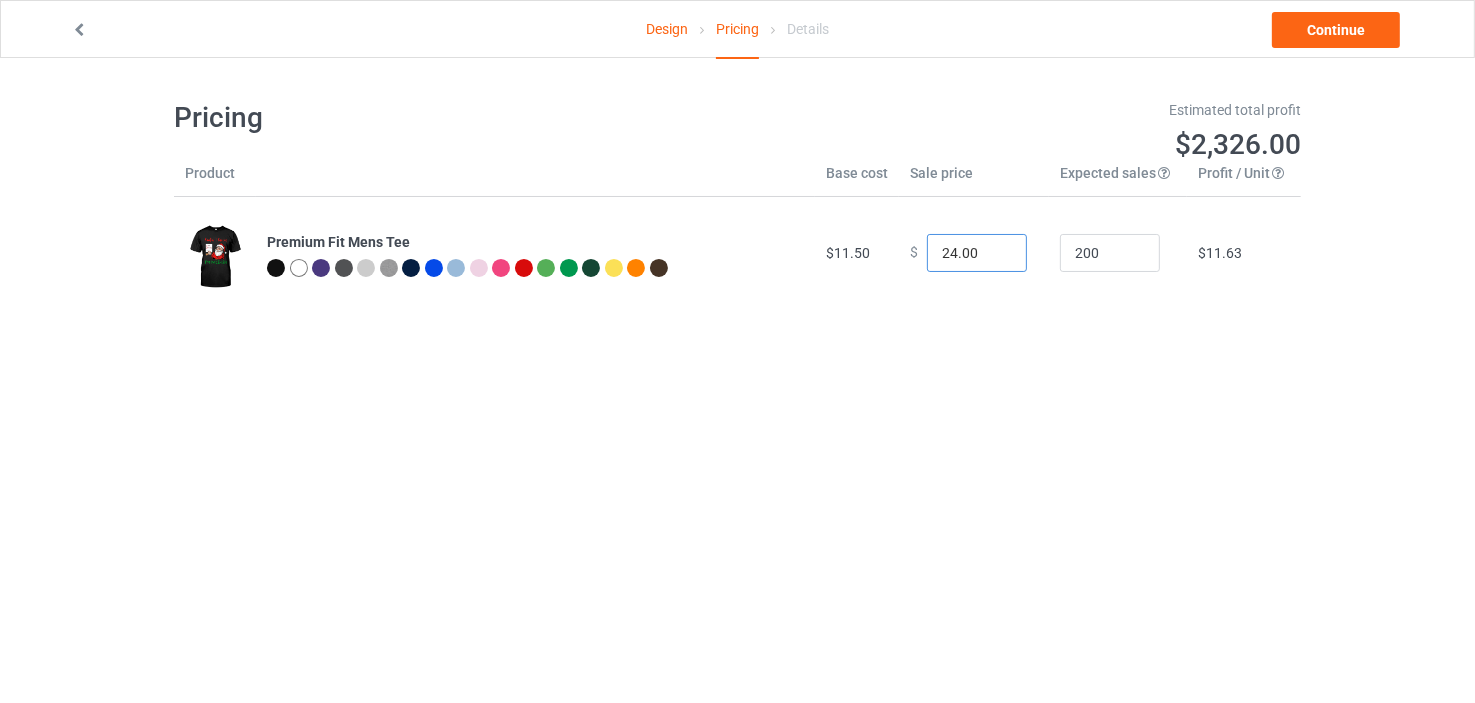 click on "24.00" at bounding box center (977, 253) 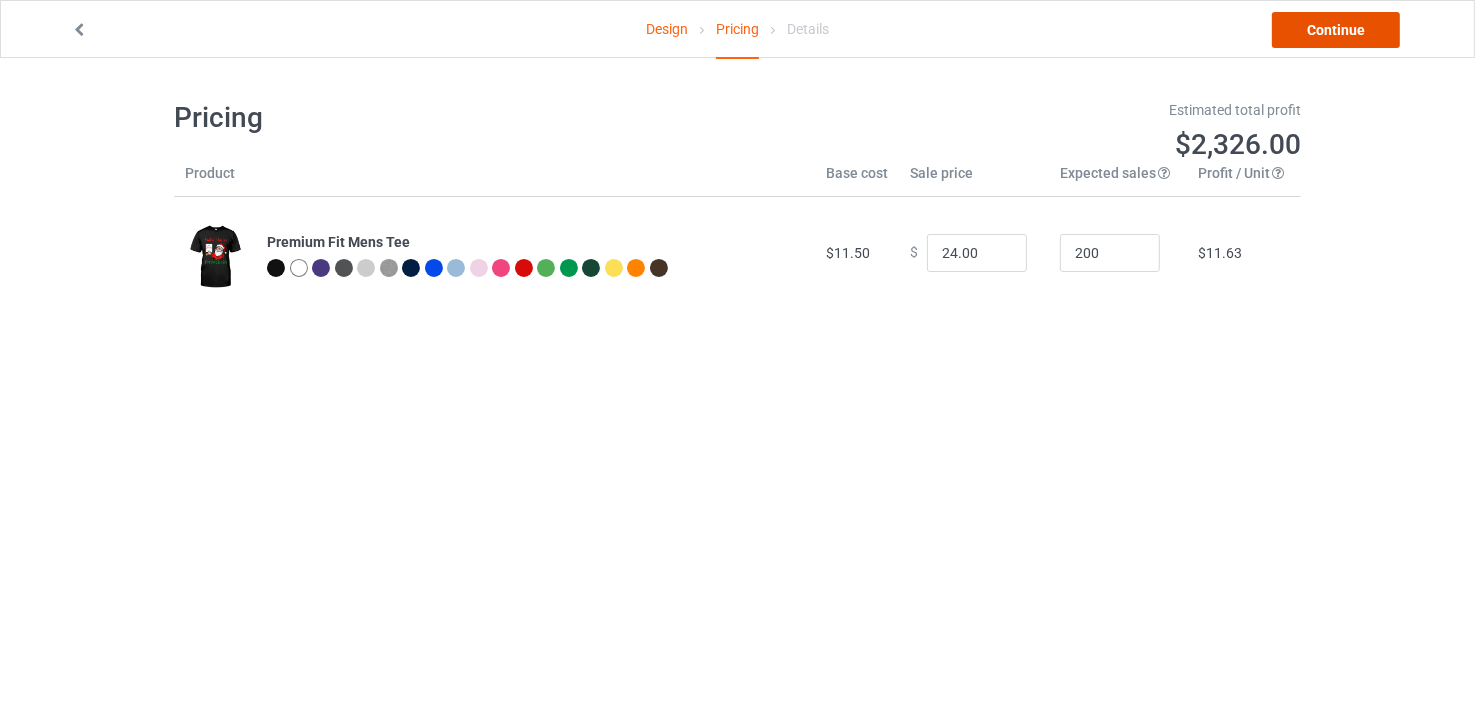 click on "Continue" at bounding box center [1336, 30] 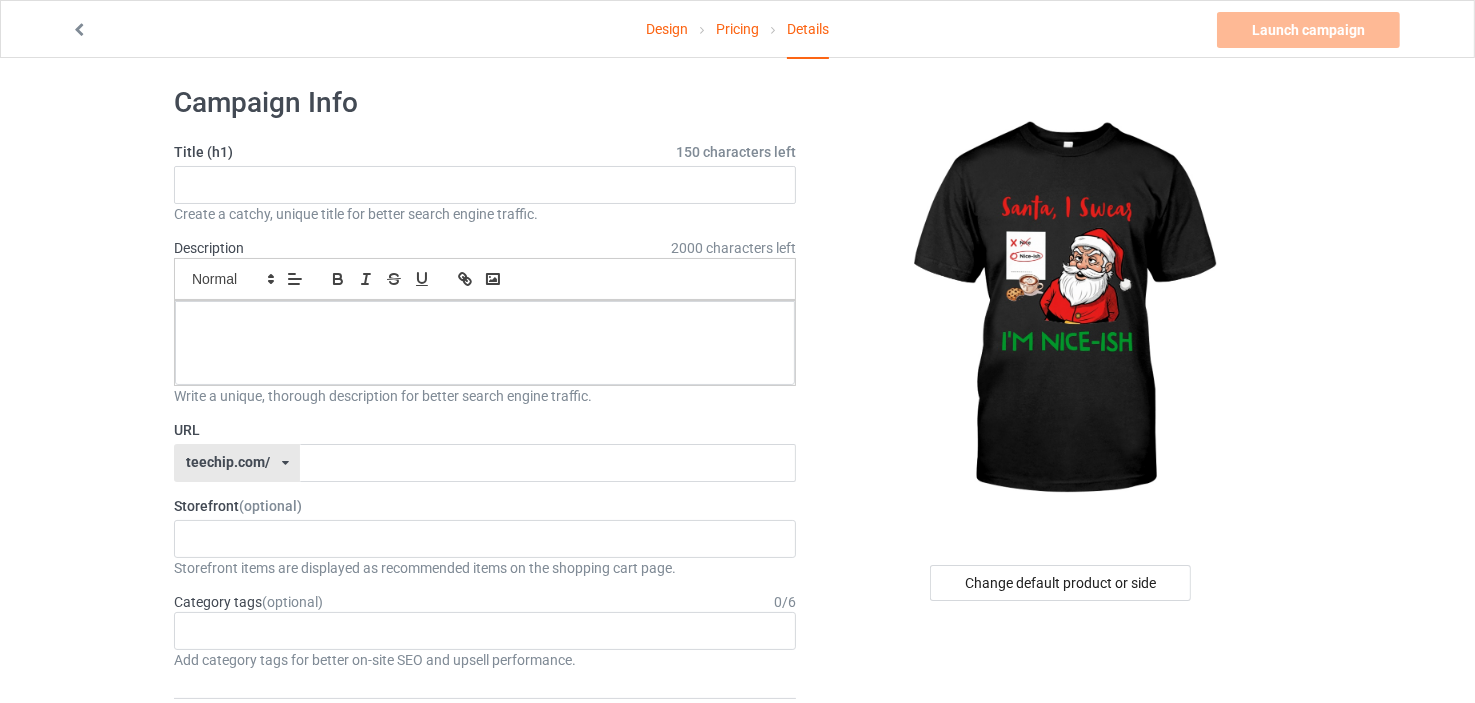 scroll, scrollTop: 27, scrollLeft: 0, axis: vertical 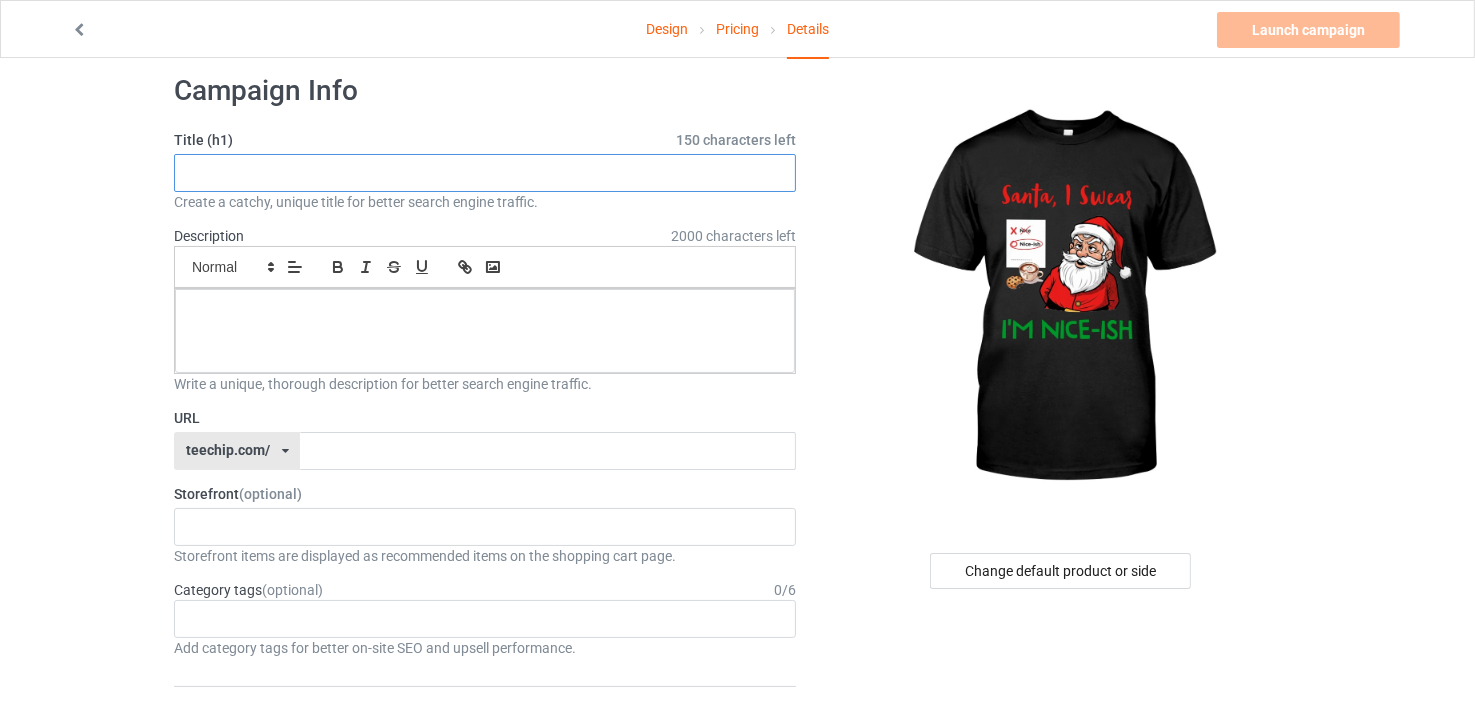click at bounding box center [485, 173] 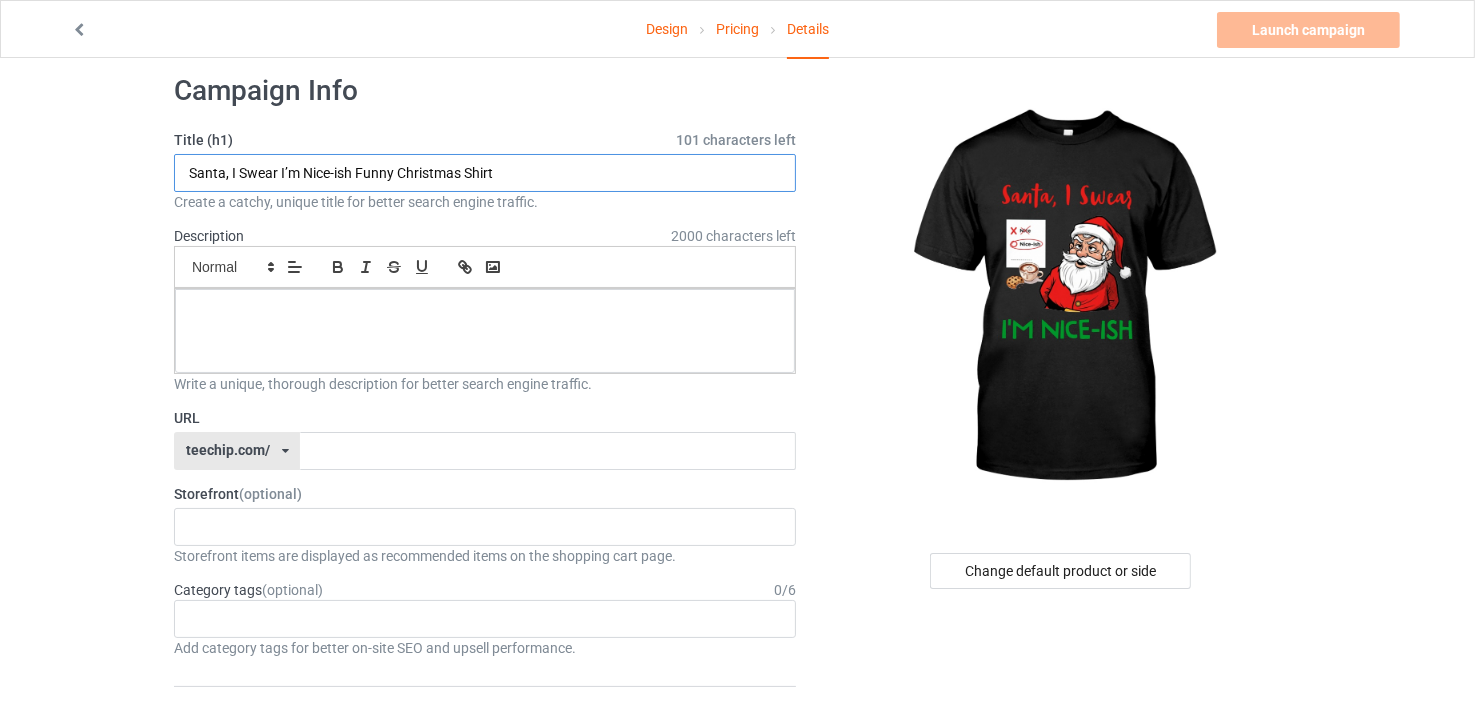 type on "Santa, I Swear I’m Nice-ish Funny Christmas Shirt" 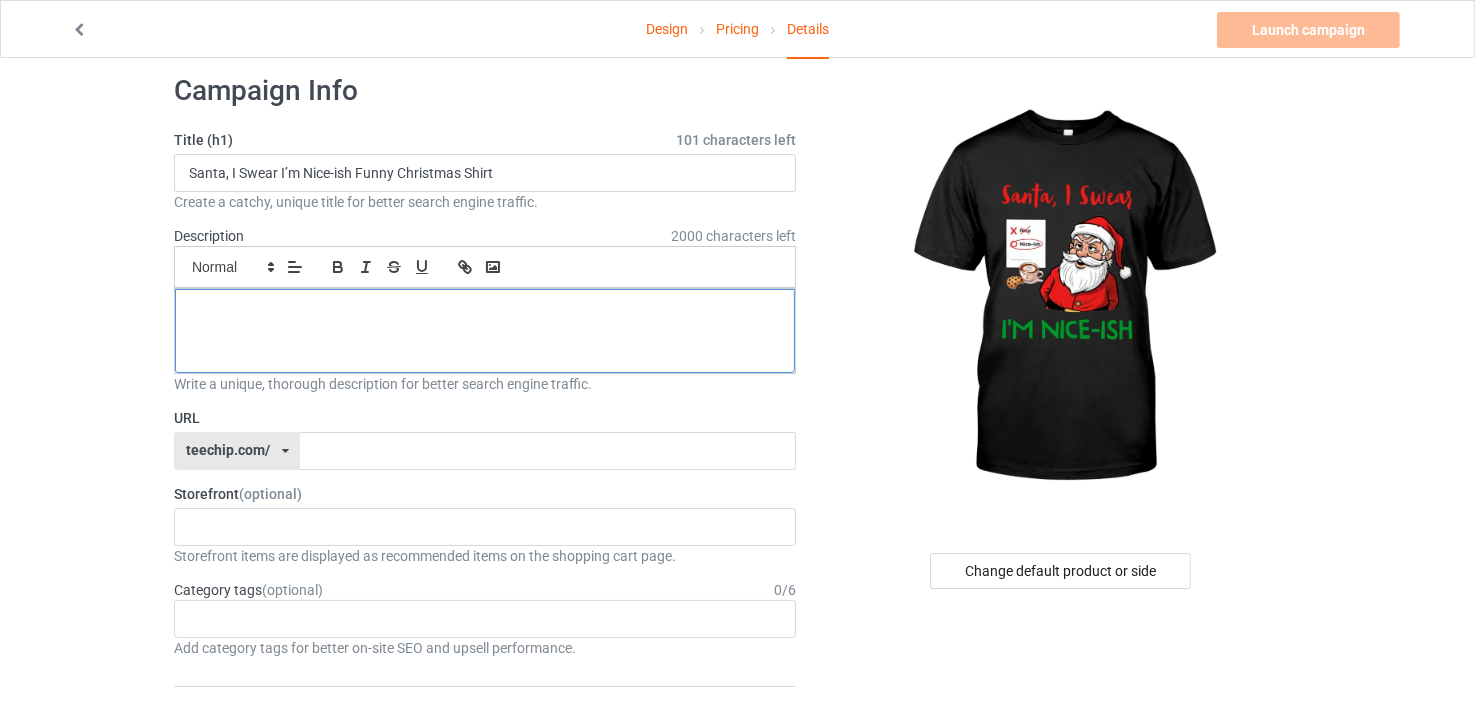 click at bounding box center (485, 331) 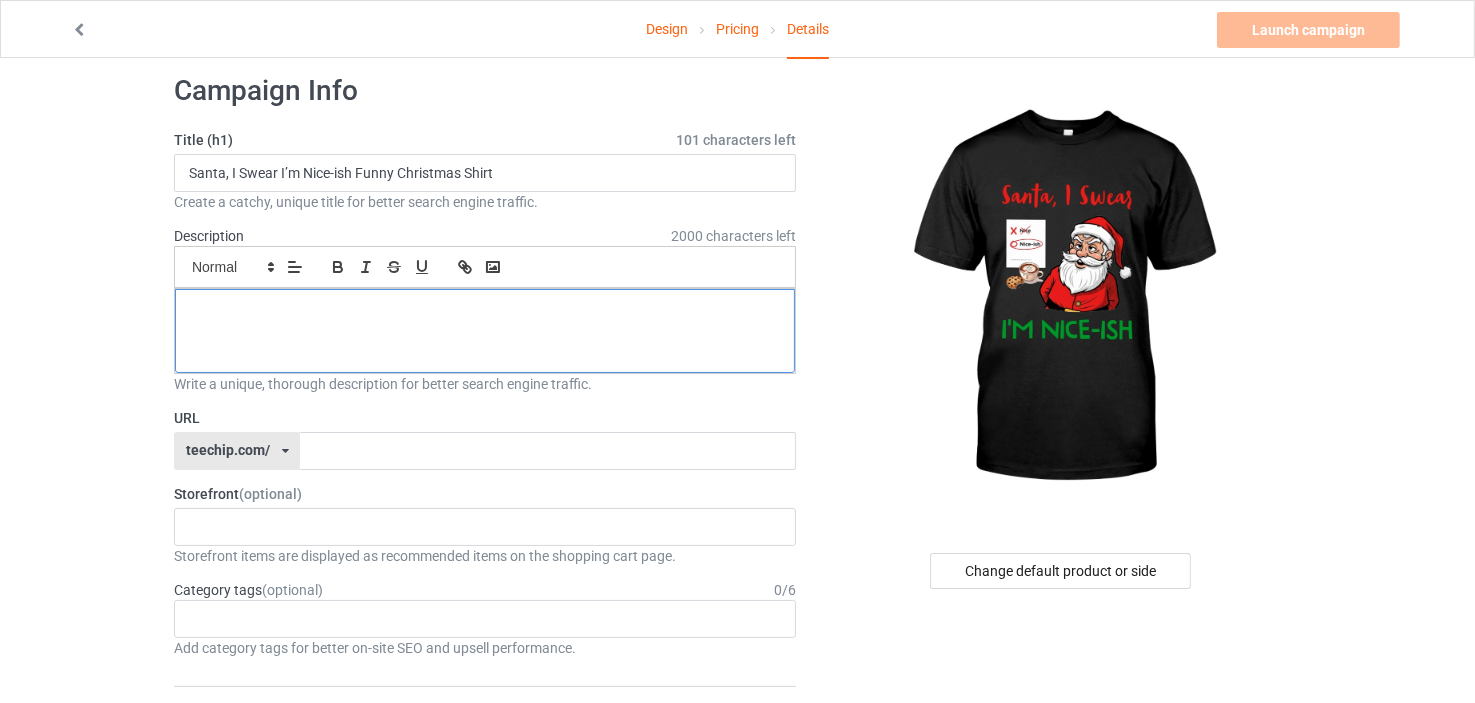 click at bounding box center [485, 311] 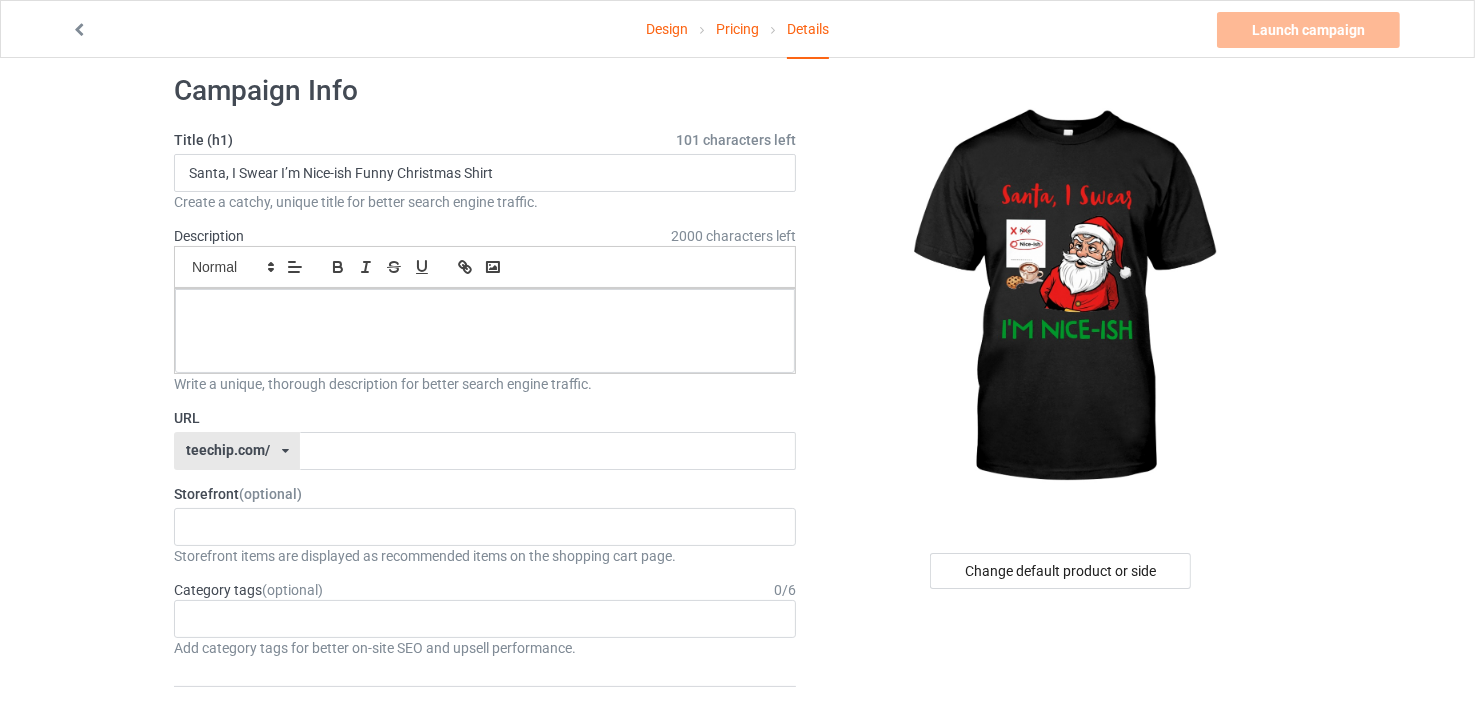 paste 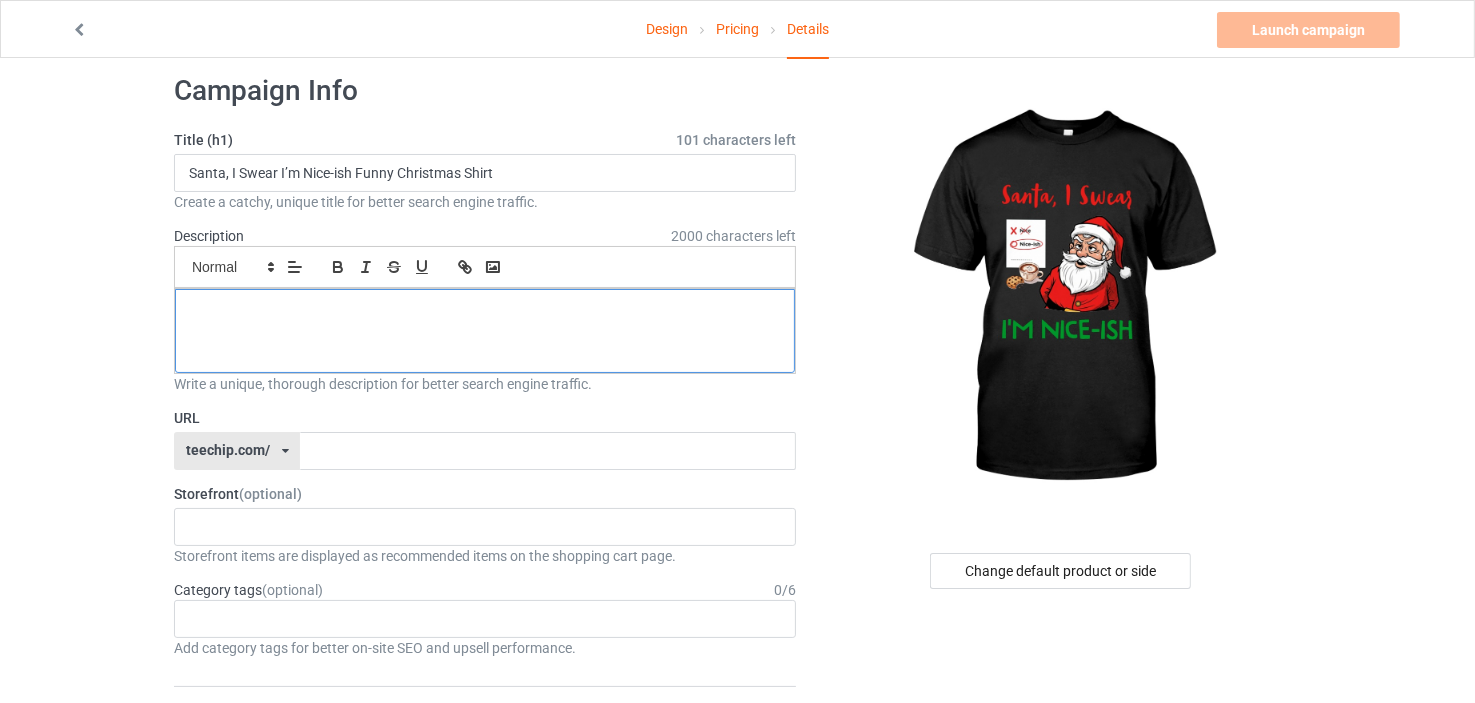 scroll, scrollTop: 0, scrollLeft: 0, axis: both 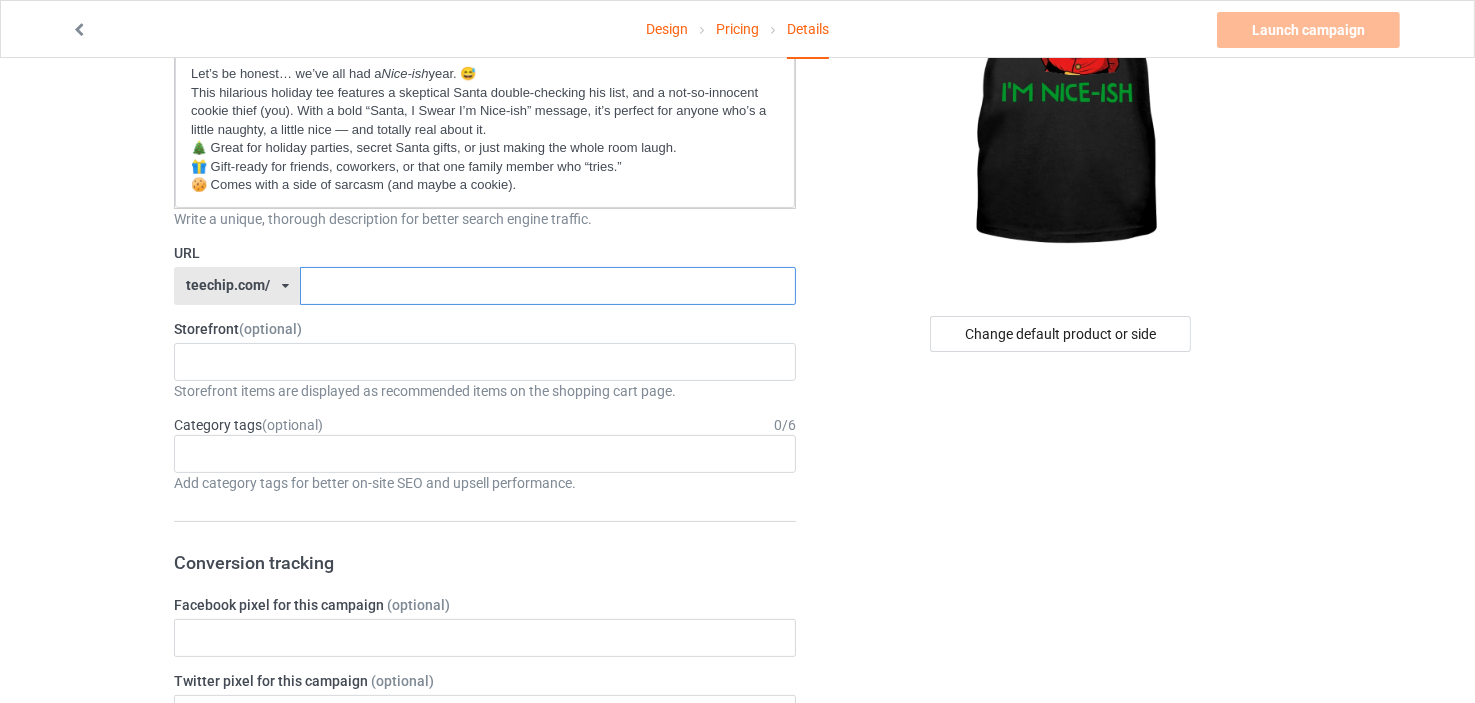 click at bounding box center (547, 286) 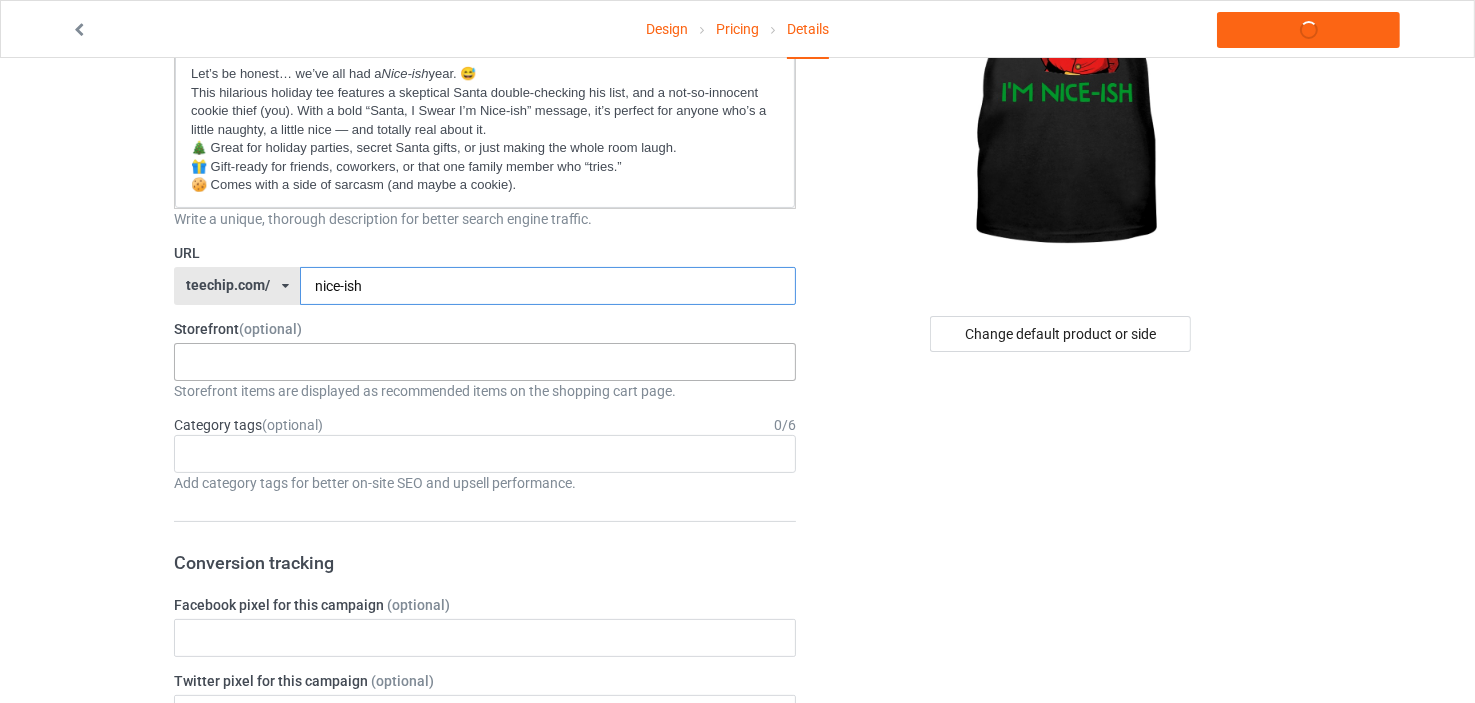 type on "nice-ish" 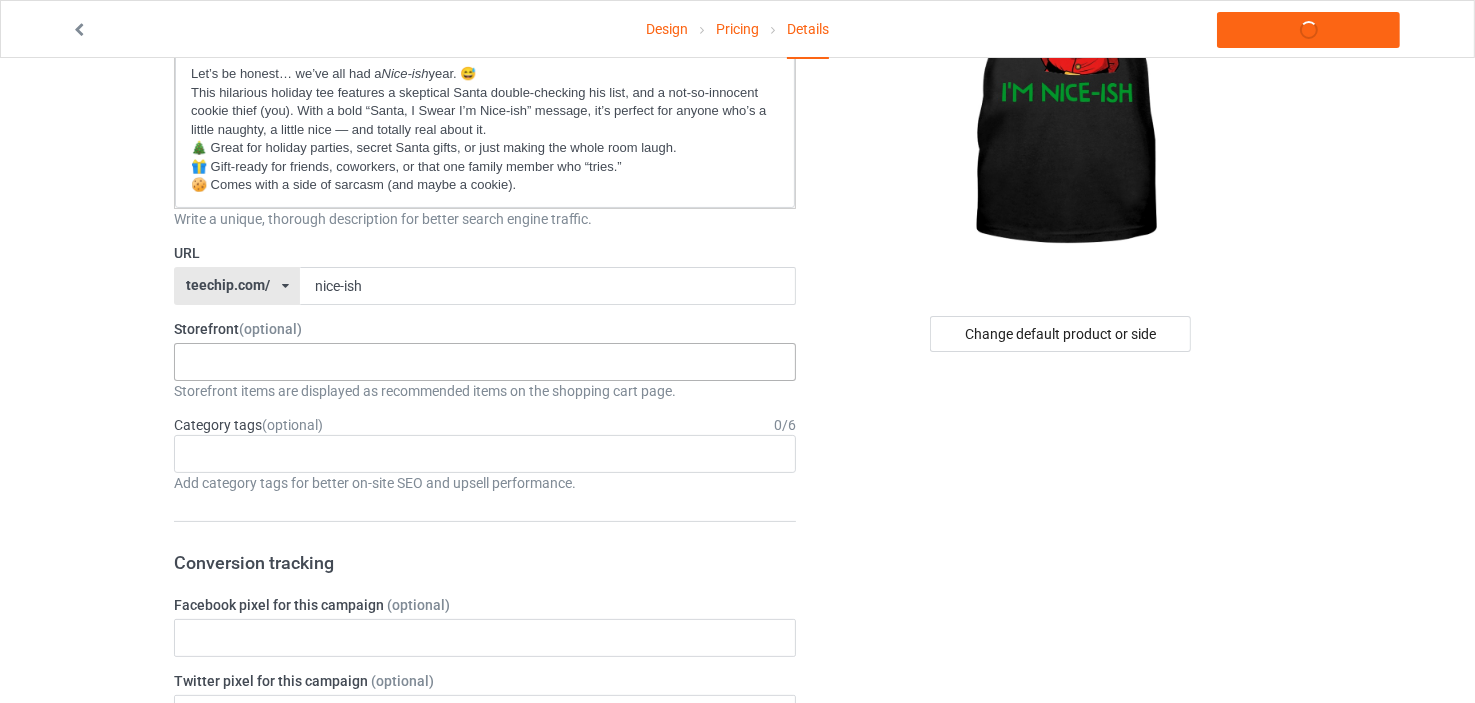 click on "[PERSON]'s Tee Vibe & Wear 689060a7521897002f661fbb" at bounding box center [485, 362] 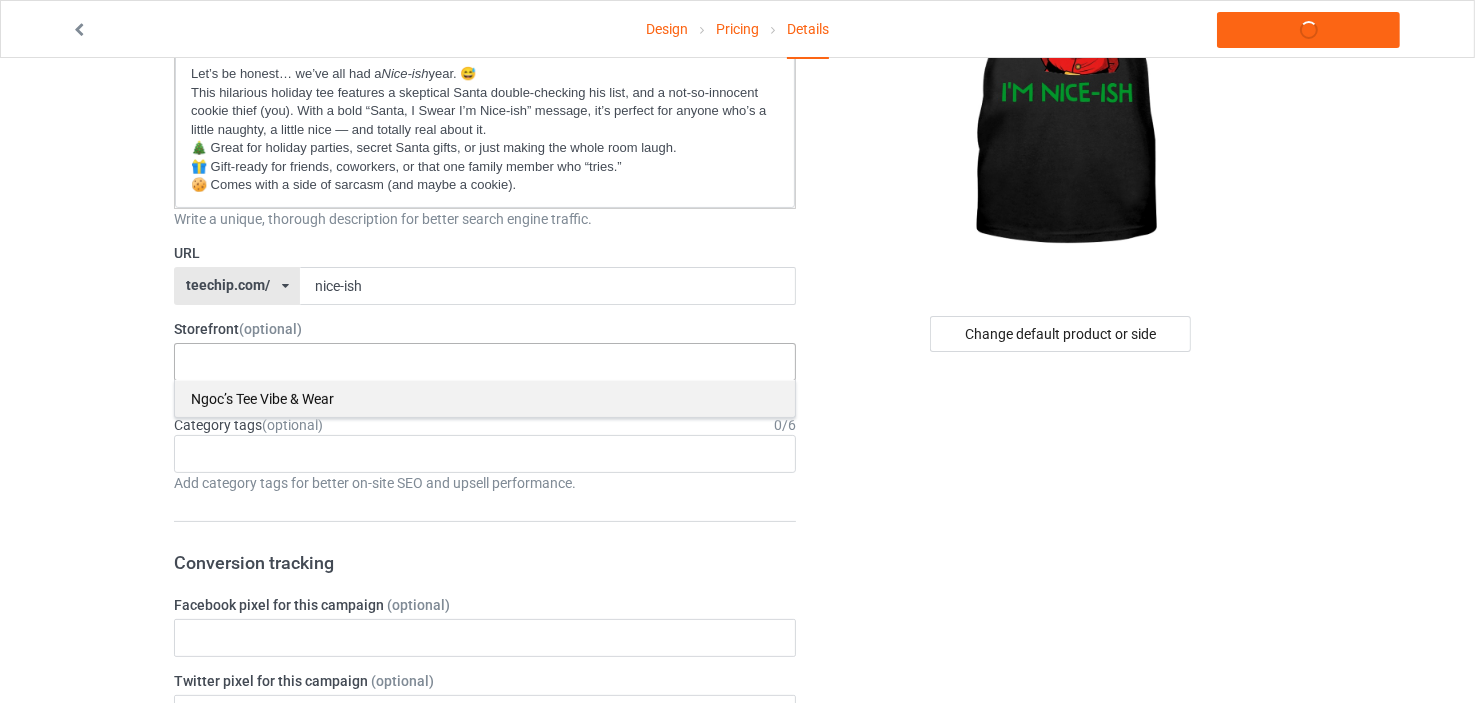 click on "Ngoc’s Tee Vibe & Wear" at bounding box center (485, 398) 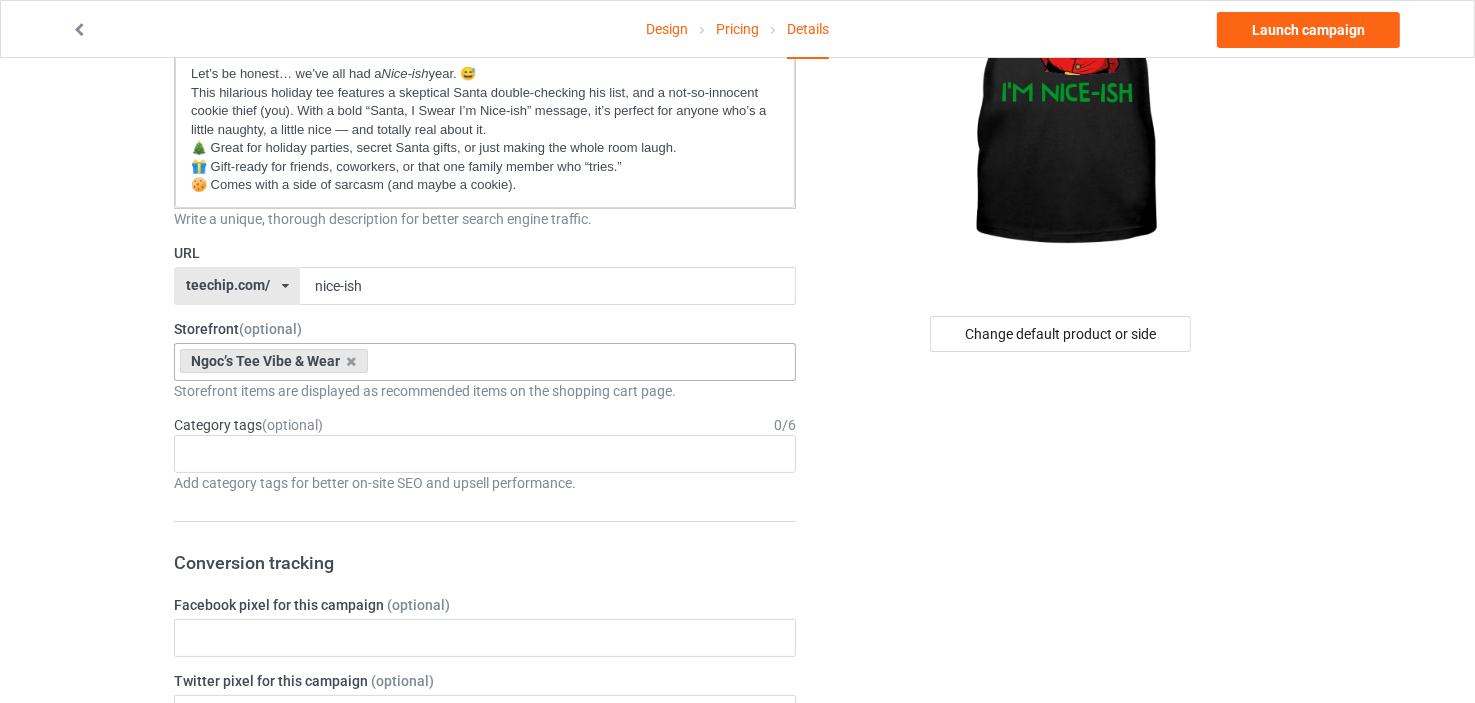 click on "Change default product or side" at bounding box center (1062, 866) 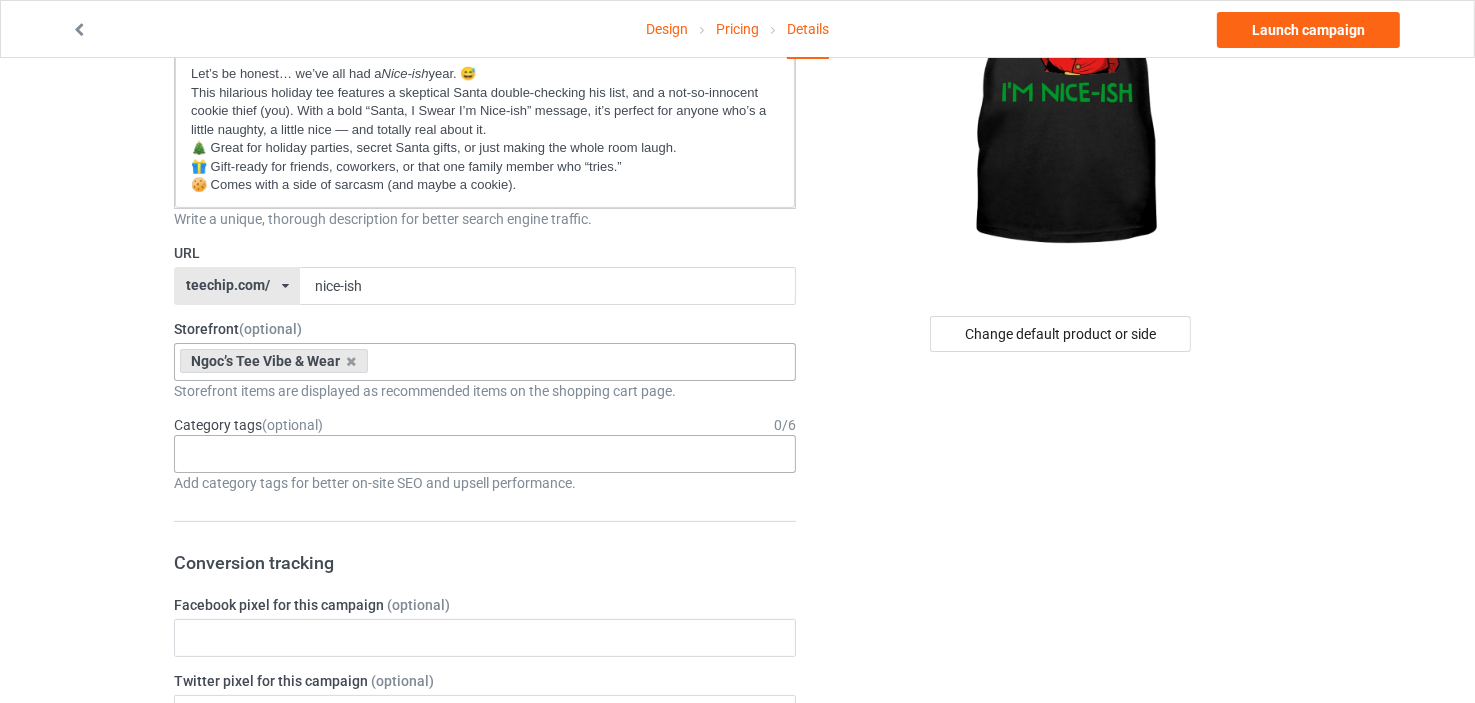 click on "Age > 1-19 > 1 Age > 1-12 Months > 1 Month Age > 1-12 Months Age > 1-19 Age > 1-19 > 10 Age > 1-12 Months > 10 Month Age > 80-100 > 100 Sports > Running > 10K Run Age > 1-19 > 11 Age > 1-12 Months > 11 Month Age > 1-19 > 12 Age > 1-12 Months > 12 Month Age > 1-19 > 13 Age > 1-19 > 14 Age > 1-19 > 15 Sports > Running > 15K Run Age > 1-19 > 16 Age > 1-19 > 17 Age > 1-19 > 18 Age > 1-19 > 19 Age > Decades > 1920s Age > Decades > 1930s Age > Decades > 1940s Age > Decades > 1950s Age > Decades > 1960s Age > Decades > 1970s Age > Decades > 1980s Age > Decades > 1990s Age > 1-19 > 2 Age > 1-12 Months > 2 Month Age > 20-39 > 20 Age > 20-39 Age > Decades > 2000s Age > Decades > 2010s Age > 20-39 > 21 Age > 20-39 > 22 Age > 20-39 > 23 Age > 20-39 > 24 Age > 20-39 > 25 Age > 20-39 > 26 Age > 20-39 > 27 Age > 20-39 > 28 Age > 20-39 > 29 Age > 1-19 > 3 Age > 1-12 Months > 3 Month Sports > Basketball > 3-Pointer Age > 20-39 > 30 Age > 20-39 > 31 Age > 20-39 > 32 Age > 20-39 > 33 Age > 20-39 > 34 Age > 20-39 > 35 Age Jobs 1" at bounding box center [485, 454] 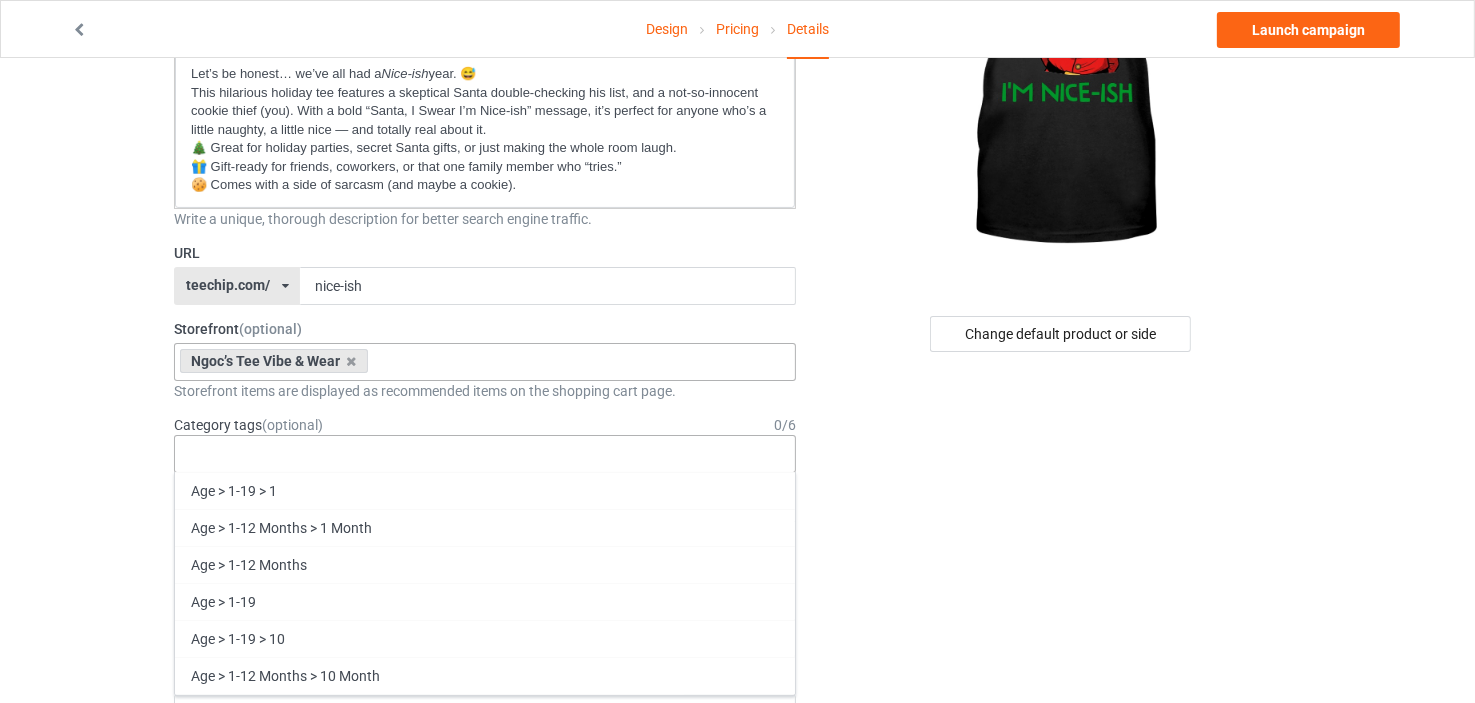 click on "Age > 1-19 > 1 Age > 1-12 Months > 1 Month Age > 1-12 Months Age > 1-19 Age > 1-19 > 10 Age > 1-12 Months > 10 Month Age > 80-100 > 100 Sports > Running > 10K Run Age > 1-19 > 11 Age > 1-12 Months > 11 Month Age > 1-19 > 12 Age > 1-12 Months > 12 Month Age > 1-19 > 13 Age > 1-19 > 14 Age > 1-19 > 15 Sports > Running > 15K Run Age > 1-19 > 16 Age > 1-19 > 17 Age > 1-19 > 18 Age > 1-19 > 19 Age > Decades > 1920s Age > Decades > 1930s Age > Decades > 1940s Age > Decades > 1950s Age > Decades > 1960s Age > Decades > 1970s Age > Decades > 1980s Age > Decades > 1990s Age > 1-19 > 2 Age > 1-12 Months > 2 Month Age > 20-39 > 20 Age > 20-39 Age > Decades > 2000s Age > Decades > 2010s Age > 20-39 > 21 Age > 20-39 > 22 Age > 20-39 > 23 Age > 20-39 > 24 Age > 20-39 > 25 Age > 20-39 > 26 Age > 20-39 > 27 Age > 20-39 > 28 Age > 20-39 > 29 Age > 1-19 > 3 Age > 1-12 Months > 3 Month Sports > Basketball > 3-Pointer Age > 20-39 > 30 Age > 20-39 > 31 Age > 20-39 > 32 Age > 20-39 > 33 Age > 20-39 > 34 Age > 20-39 > 35 Age Jobs 1" at bounding box center (485, 454) 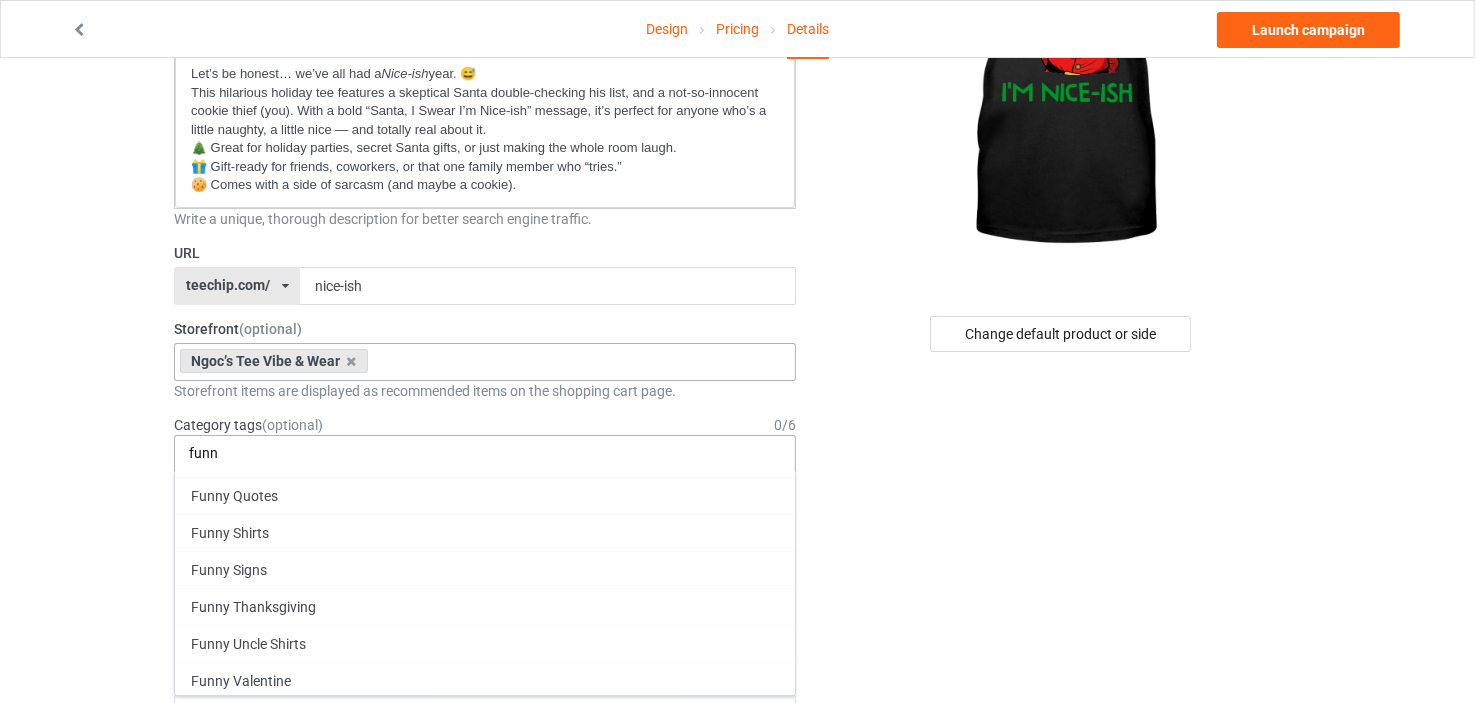 scroll, scrollTop: 180, scrollLeft: 0, axis: vertical 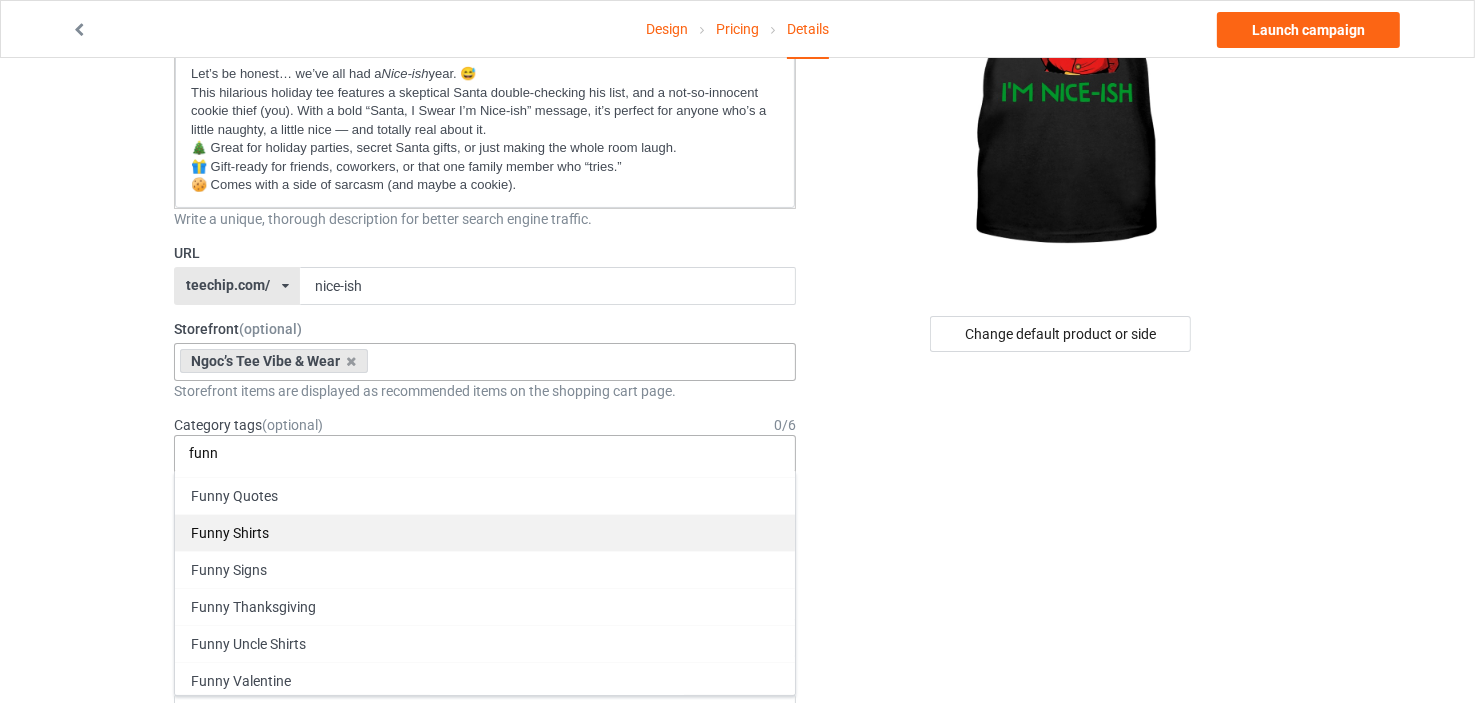 type on "funn" 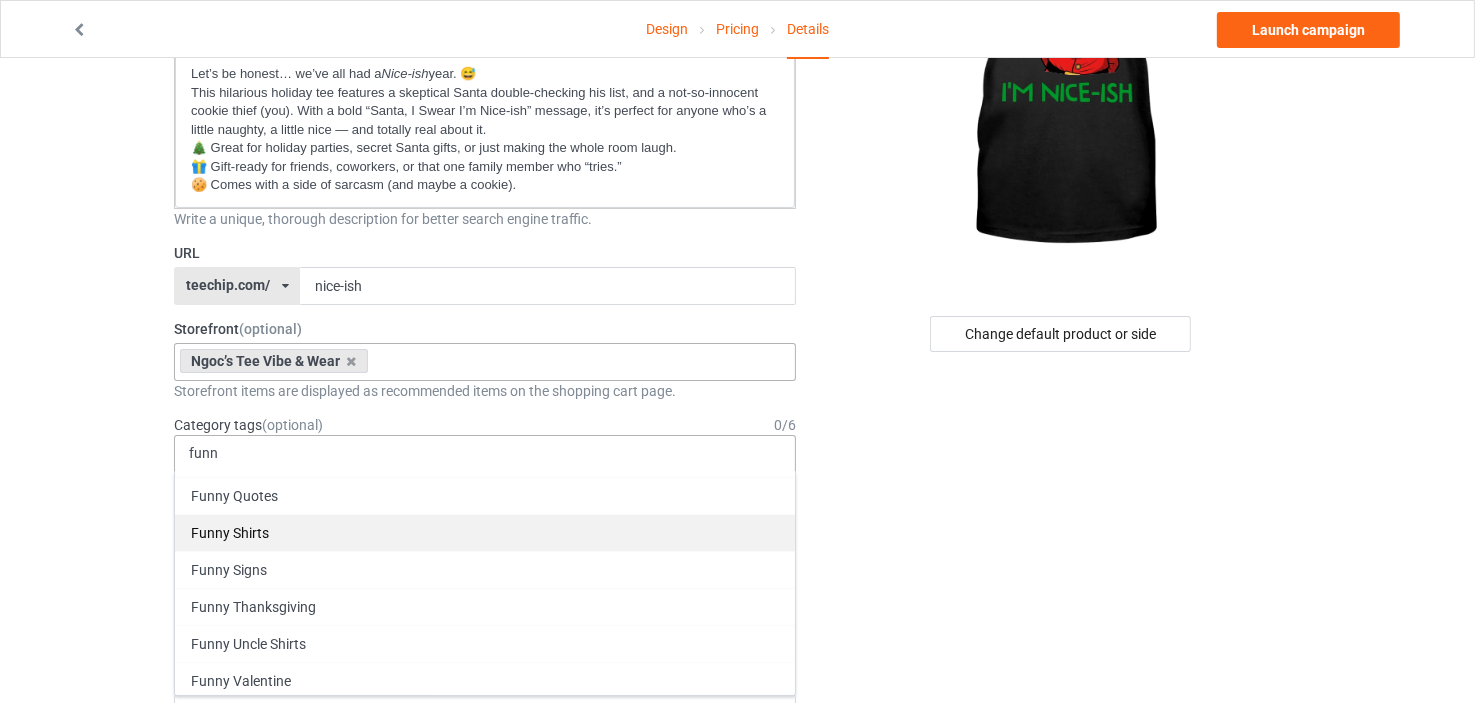click on "Funny Shirts" at bounding box center (485, 532) 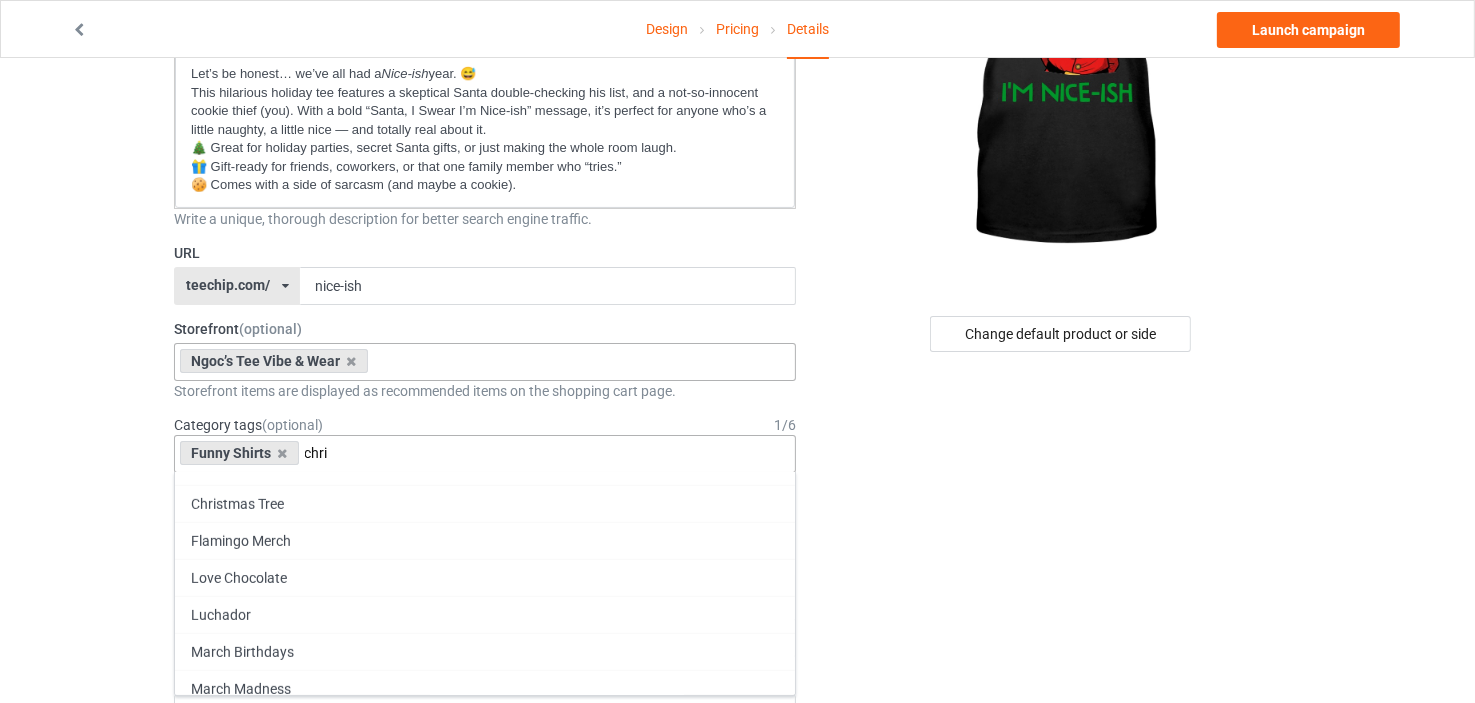 scroll, scrollTop: 1174, scrollLeft: 0, axis: vertical 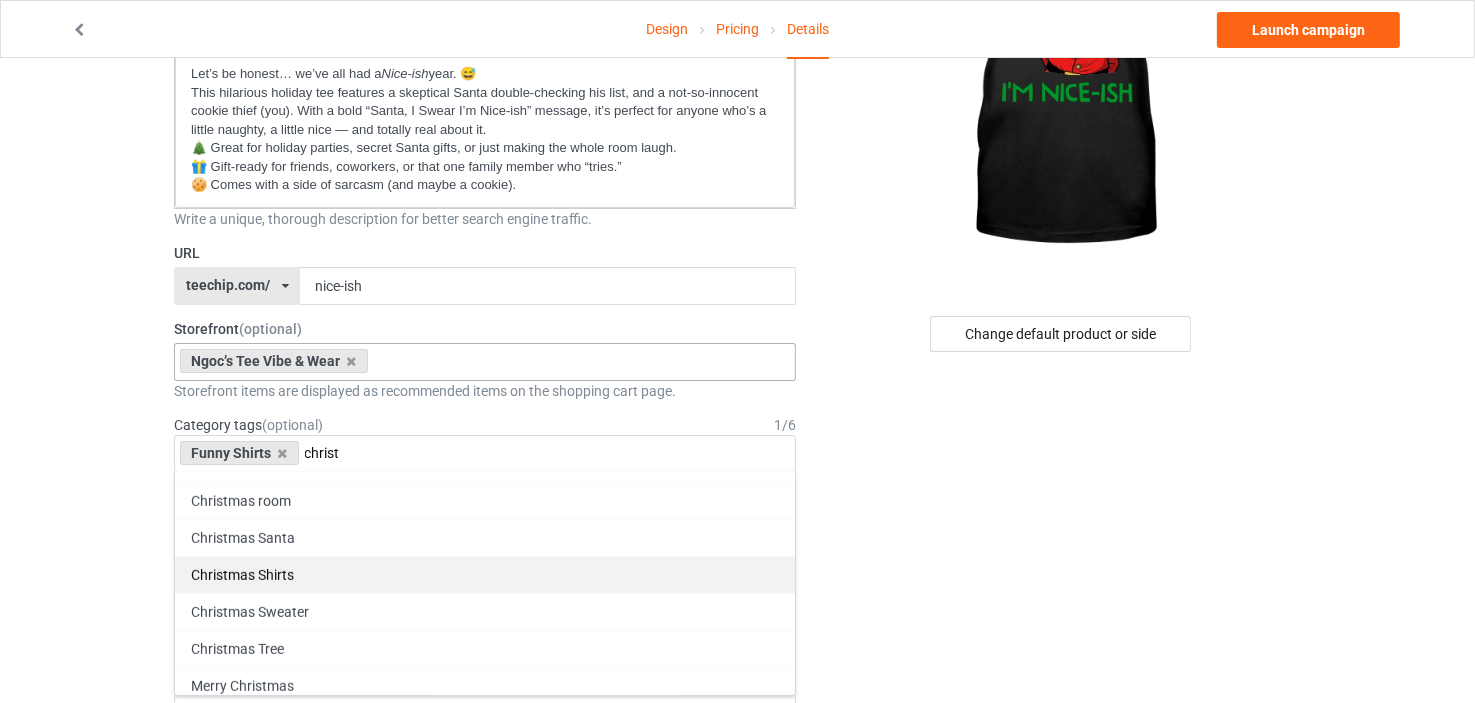type on "christ" 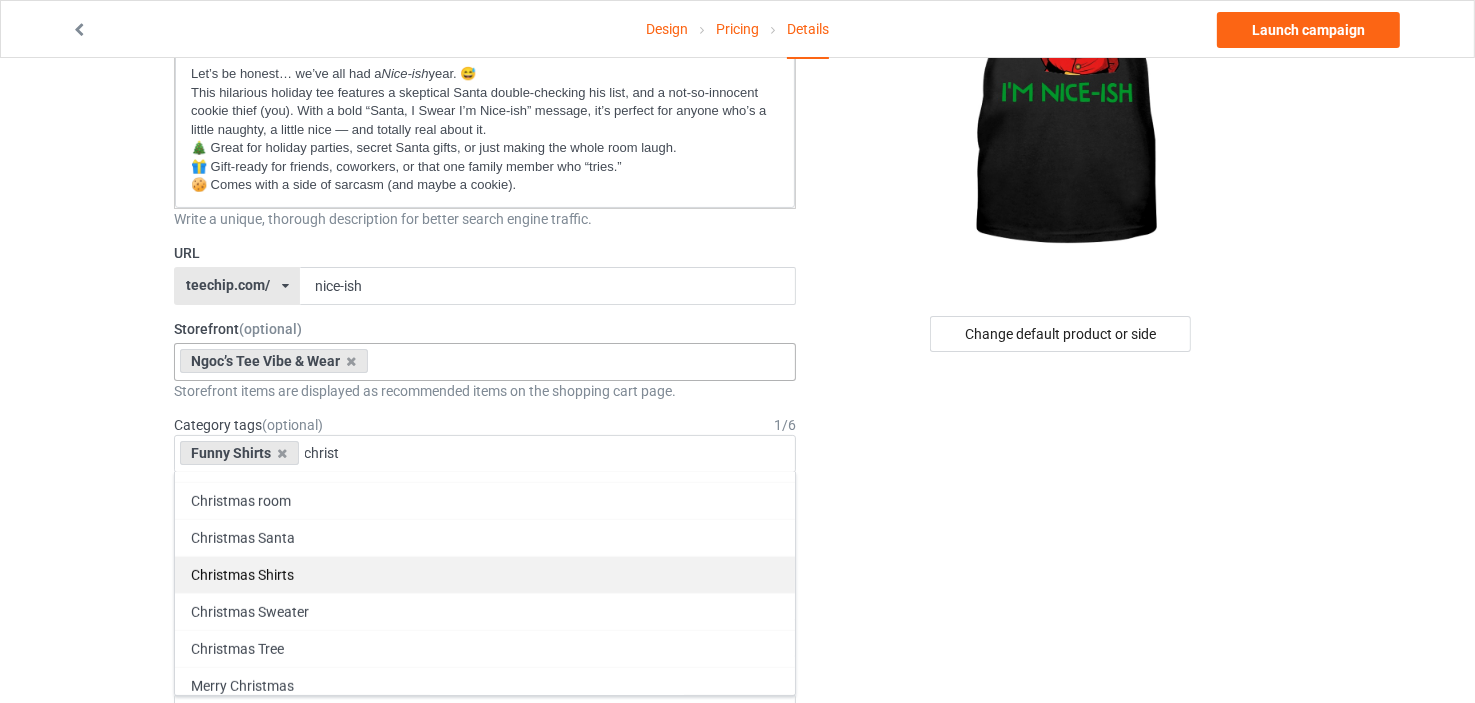 click on "Christmas Shirts" at bounding box center (485, 574) 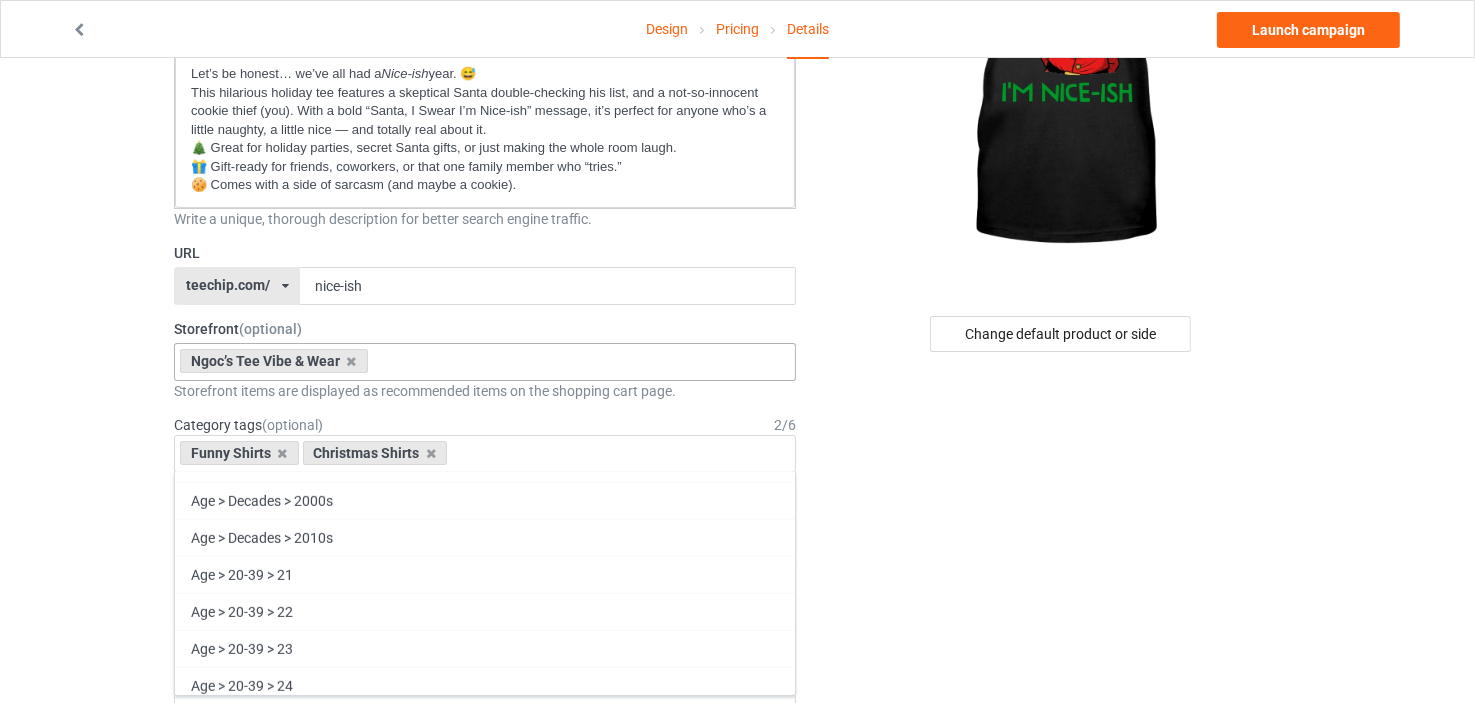 scroll, scrollTop: 91665, scrollLeft: 0, axis: vertical 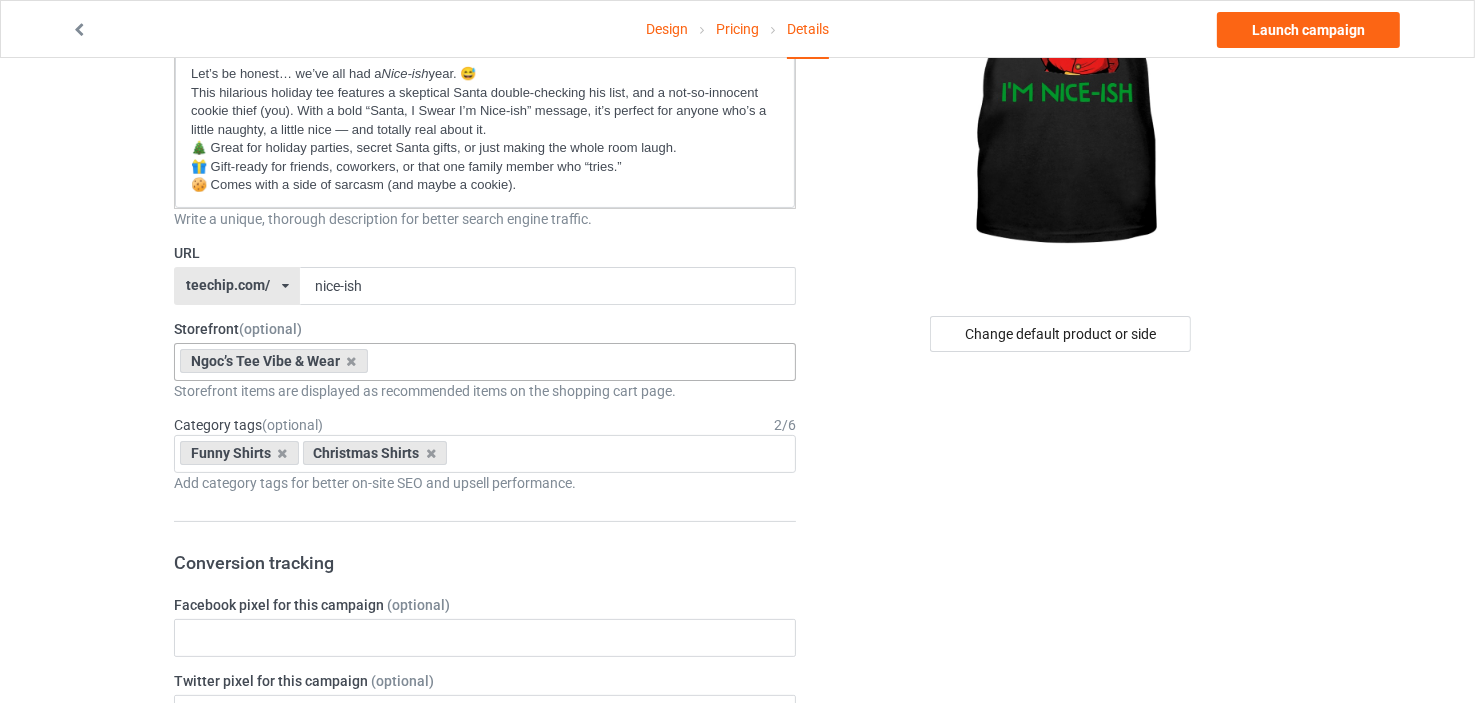 click on "[PERSON]'s Tee Vibe & Wear No result found 689060a7521897002f661fbb" at bounding box center [485, 362] 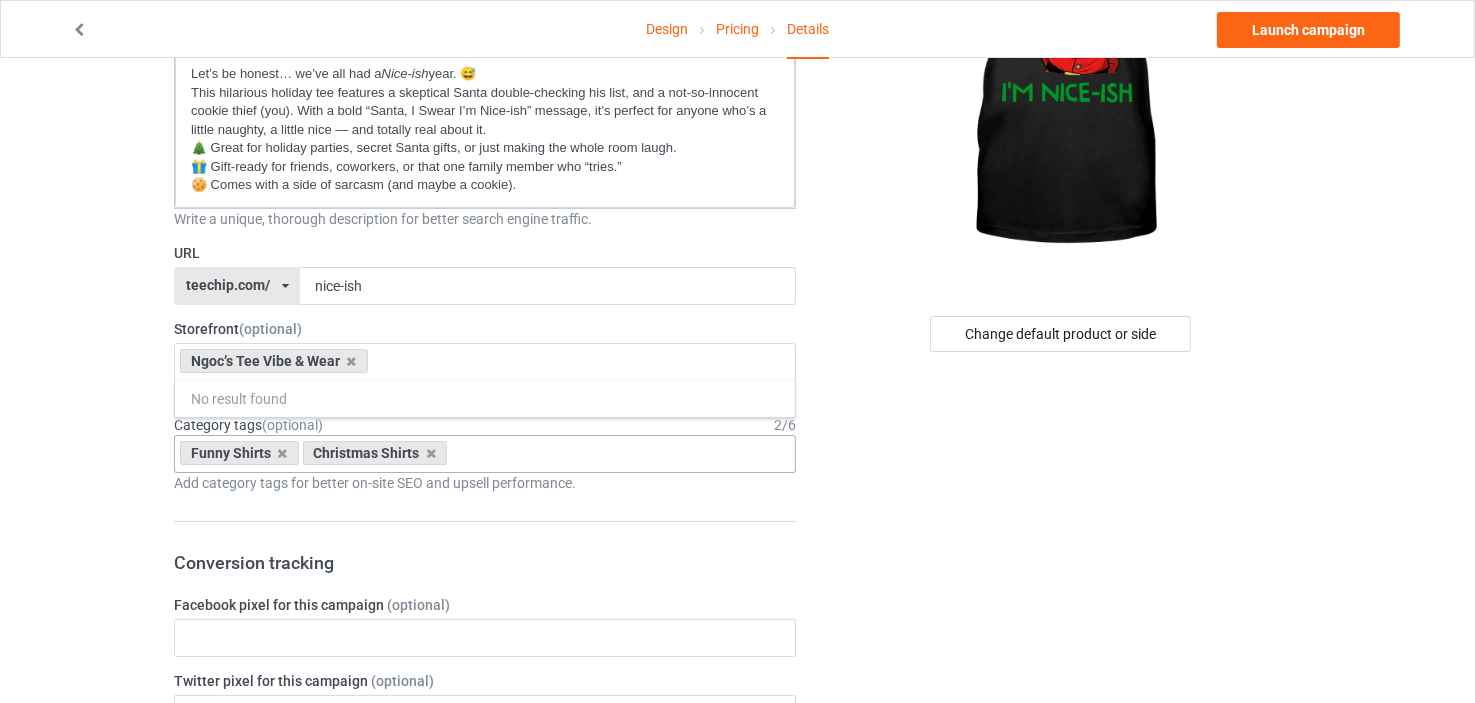 click on "Funny Shirts Christmas Shirts sarcastic No result found 1 1 Month 1-12 Months 1-19 10 10 Month 100 10K Run 11 11 Month 12 12 Month 13 14 15 15K Run 16 17 18 19 1920s 1930s 1940s 1950s 1960s 1970s 1980s 1990s 2 2 Month 20 20-39 2000s 2010s 21 22 23 24 25 26 27 28 29 3 3 Month 3-Pointer 30 31 32 33 34 35 36 37 38 39 4 4 Month 40 40-59 41 42 43 44 45 46 47 48 49 5 5 Month 50 51 52 53 54 55 56 57 58 59 5K Run 6 6 Month 60 60-79 61 62 63 64 65 66 67 68 69 7 7 Month 70 71 72 73 74 75 76 77 78 79 8 8 Month 80 80-100 81 82 83 84 85 86 87 88 89 9 9 & 11 9 Month 90 91 92 93 94 95 96 97 98 99 A to Z [CITY] ADD ADHD AIDS ALS ATV Racing Aardvarks Accordion Accountant Accounting Accounting & Finance Acrobatic Gymnastics Acrobatics Action & Adventure Action Figures Activism Actor Actress Adrenal Adventure Game Advertising Aerobic Gymnastics Aerospace Engineer [COUNTRY] [COUNTRY] [COUNTRY] [COUNTRY] [COUNTRY] [COUNTRY] [COUNTRY] Age Age Groups Agricultural Engineer Air Force Air Racing Air Sports Aircraft Airline Airplane [STATE] [STATE] [STATE] DJ" at bounding box center [485, 454] 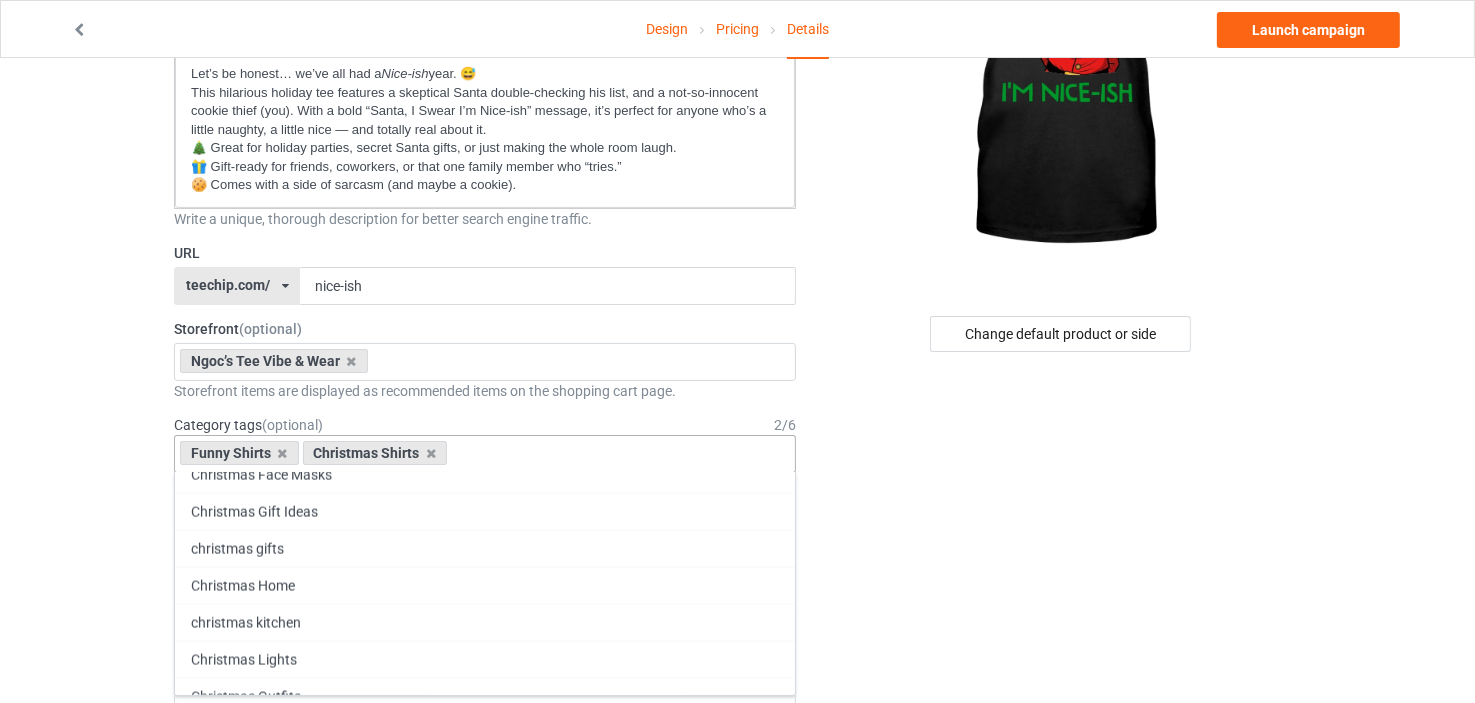 paste on "sarcastic" 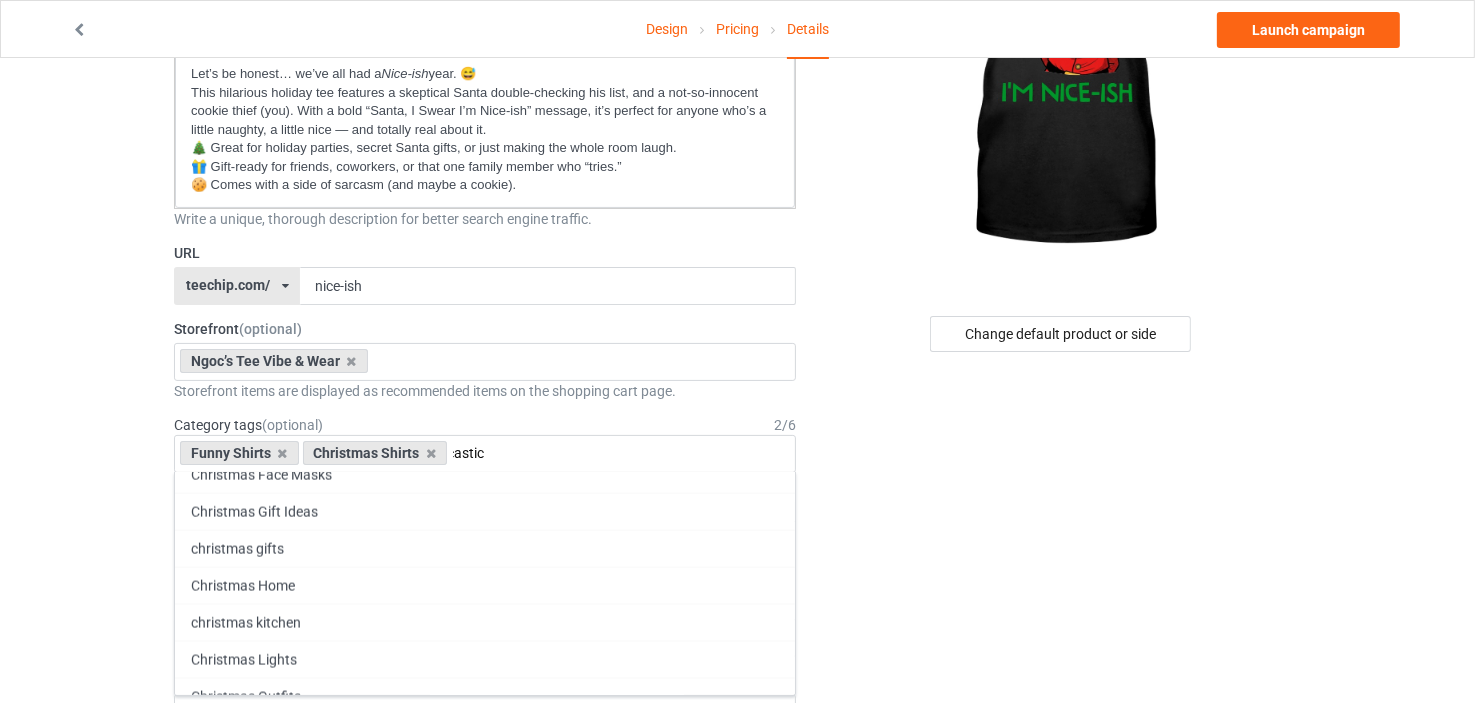 scroll, scrollTop: 0, scrollLeft: 0, axis: both 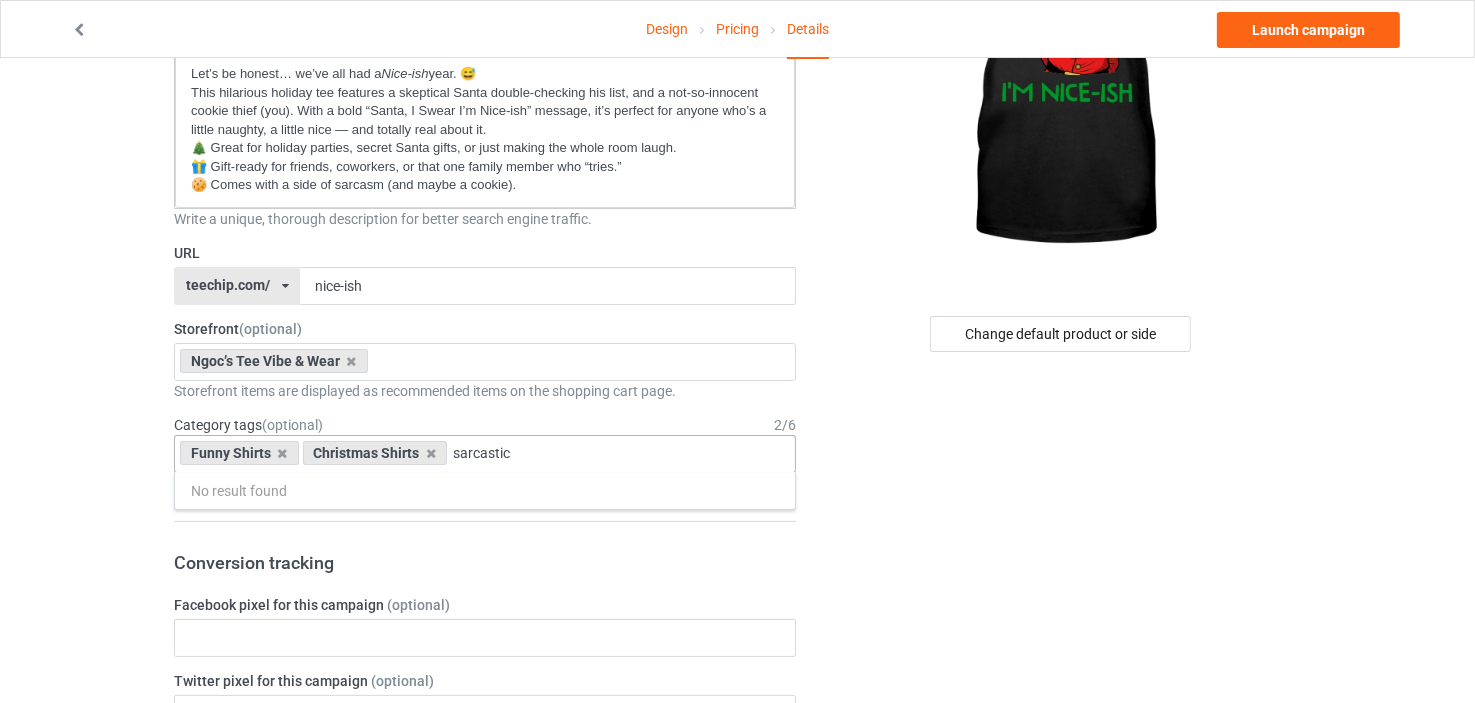 drag, startPoint x: 536, startPoint y: 460, endPoint x: 444, endPoint y: 456, distance: 92.086914 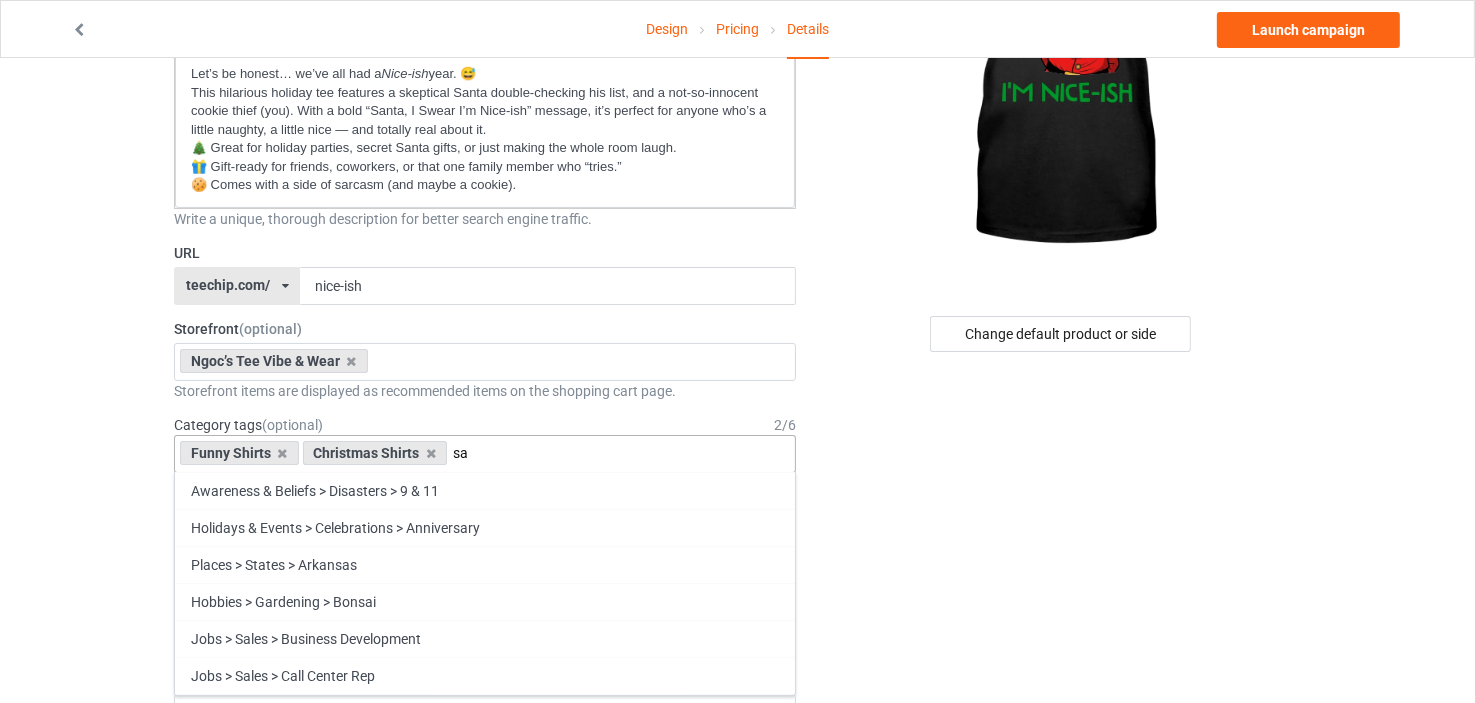 type on "s" 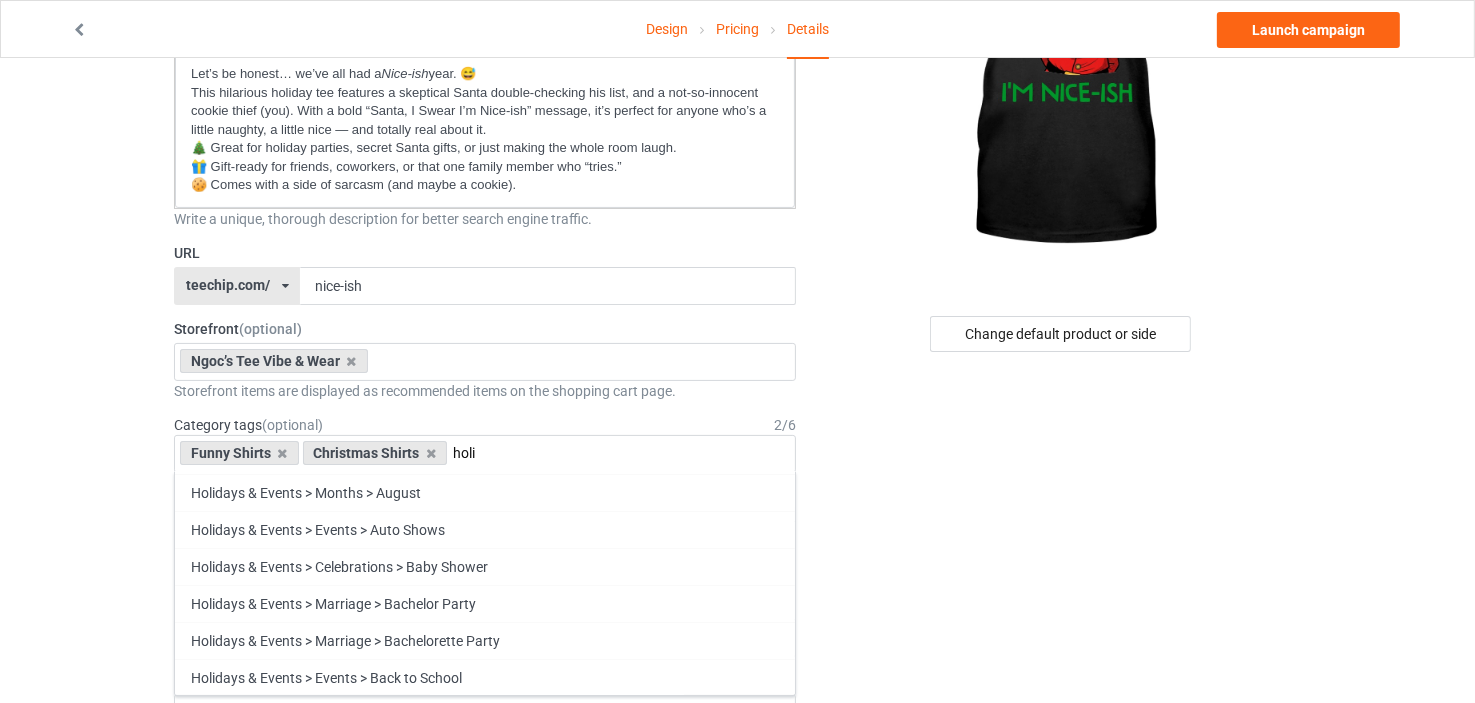 scroll, scrollTop: 33, scrollLeft: 0, axis: vertical 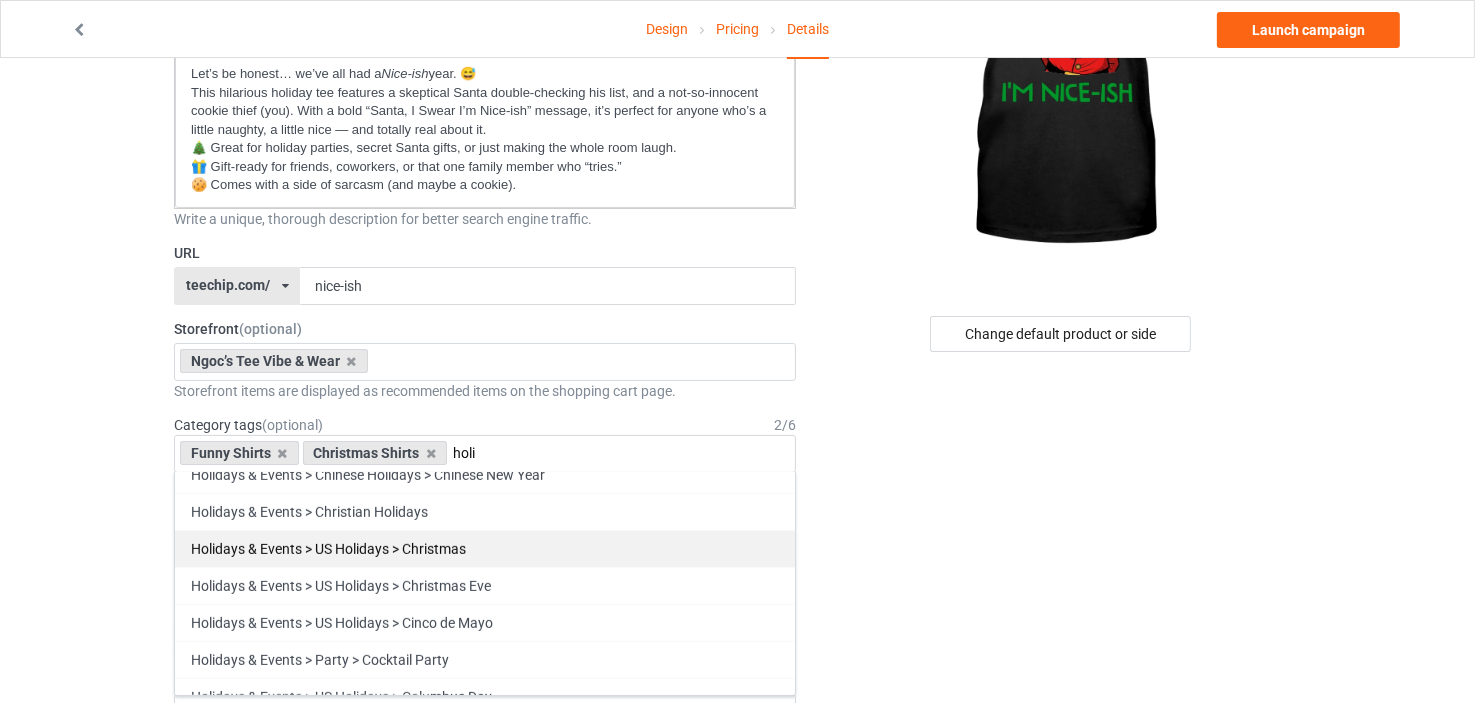type on "holi" 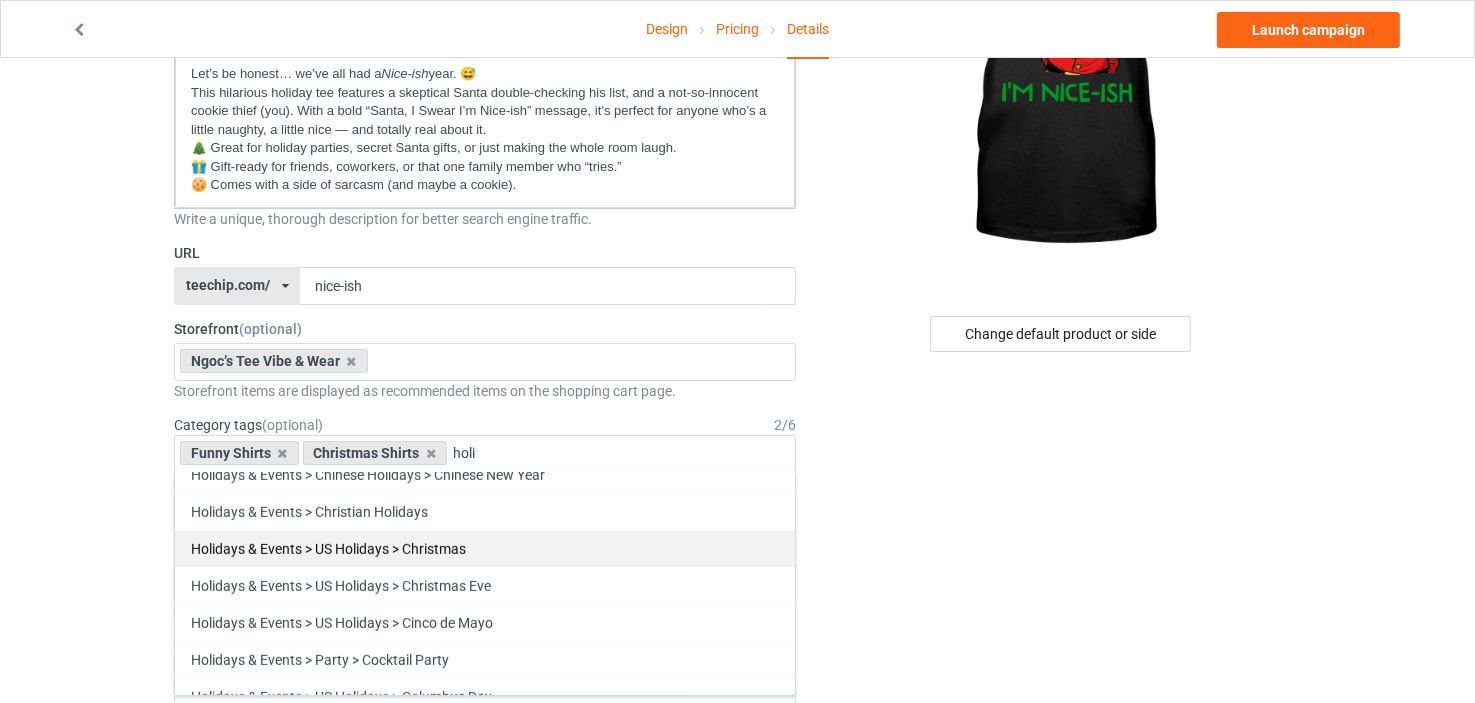 click on "Holidays & Events > US Holidays > Christmas" at bounding box center [485, 548] 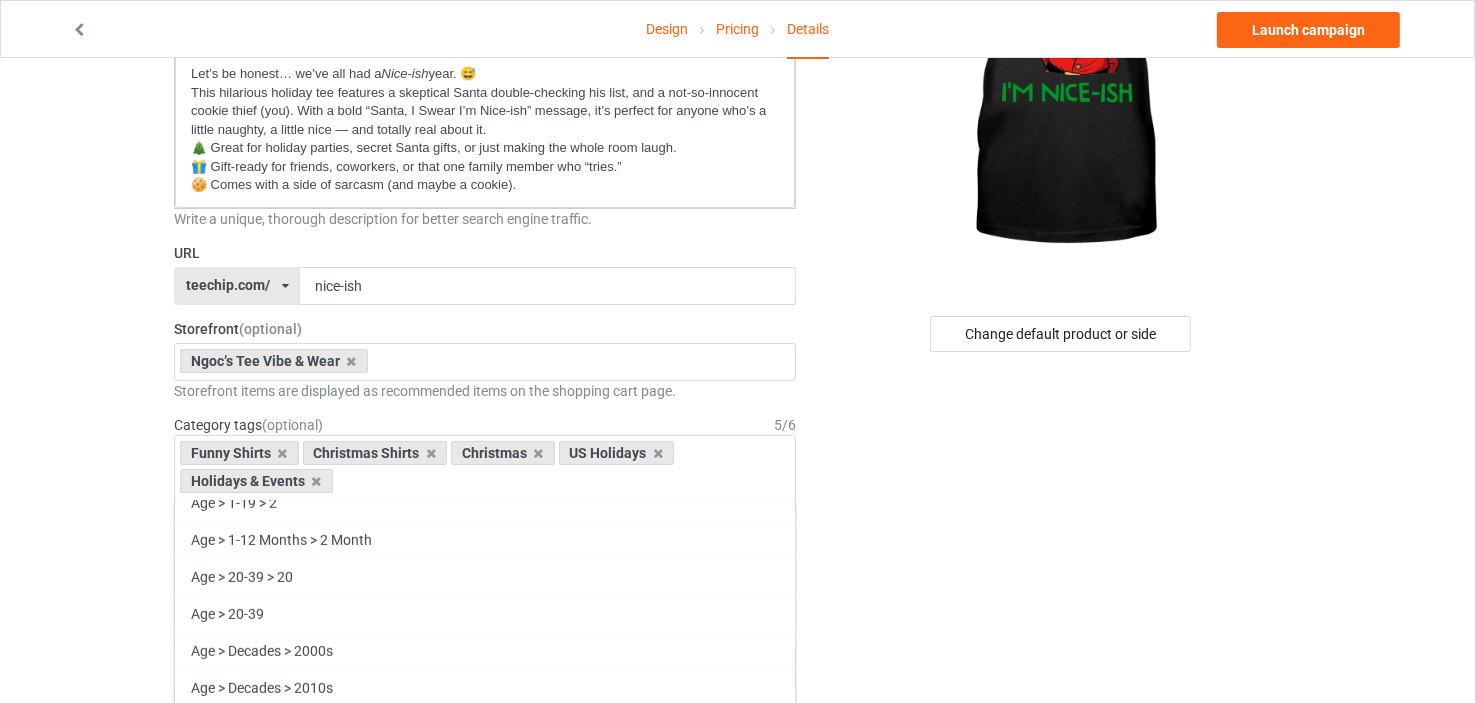 scroll, scrollTop: 20408, scrollLeft: 0, axis: vertical 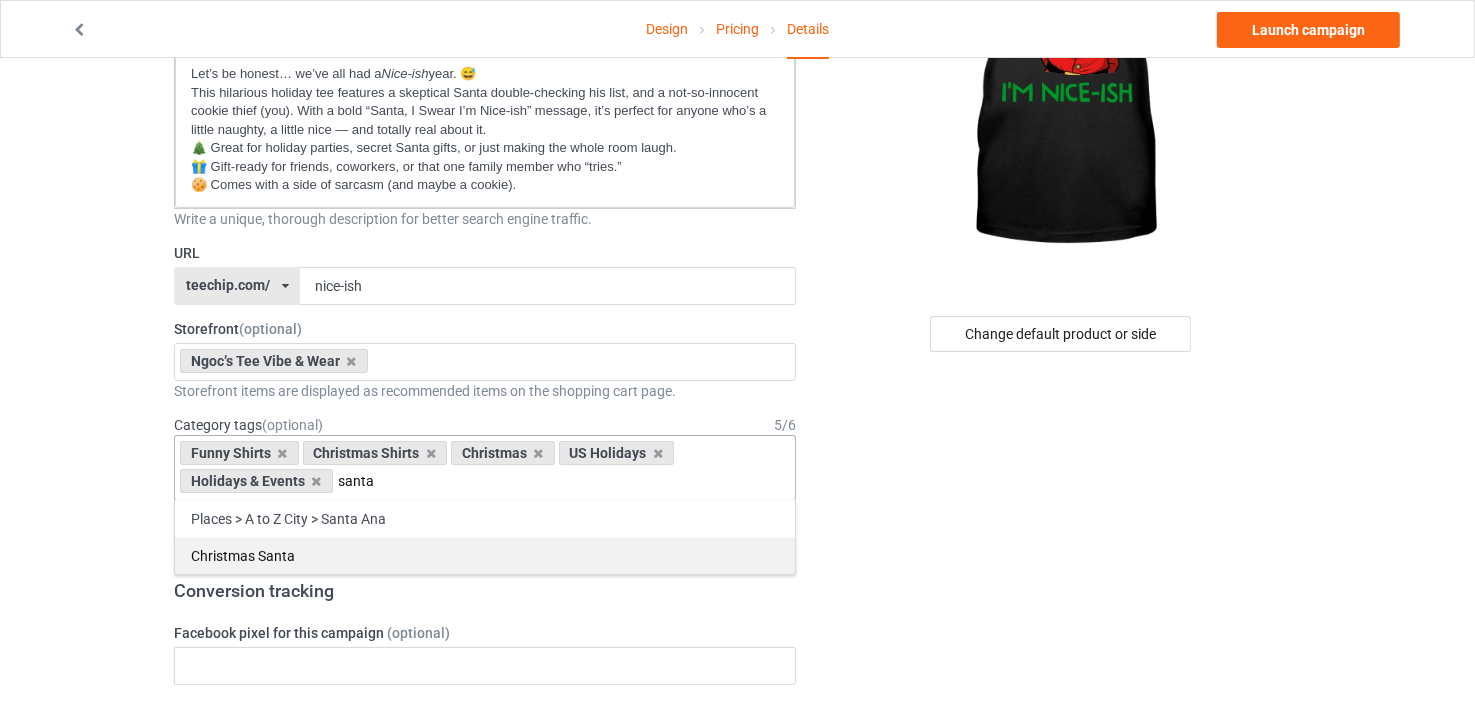 type on "santa" 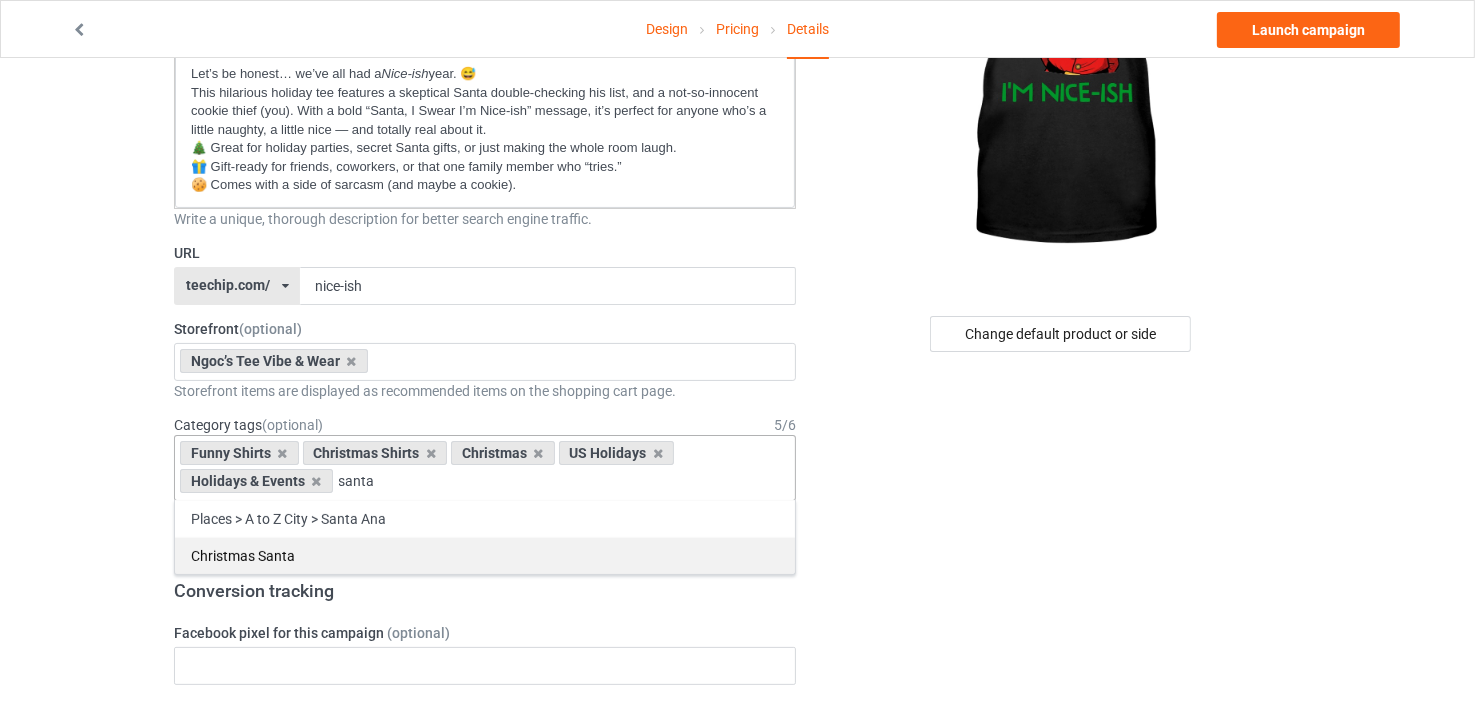 click on "Christmas Santa" at bounding box center [485, 555] 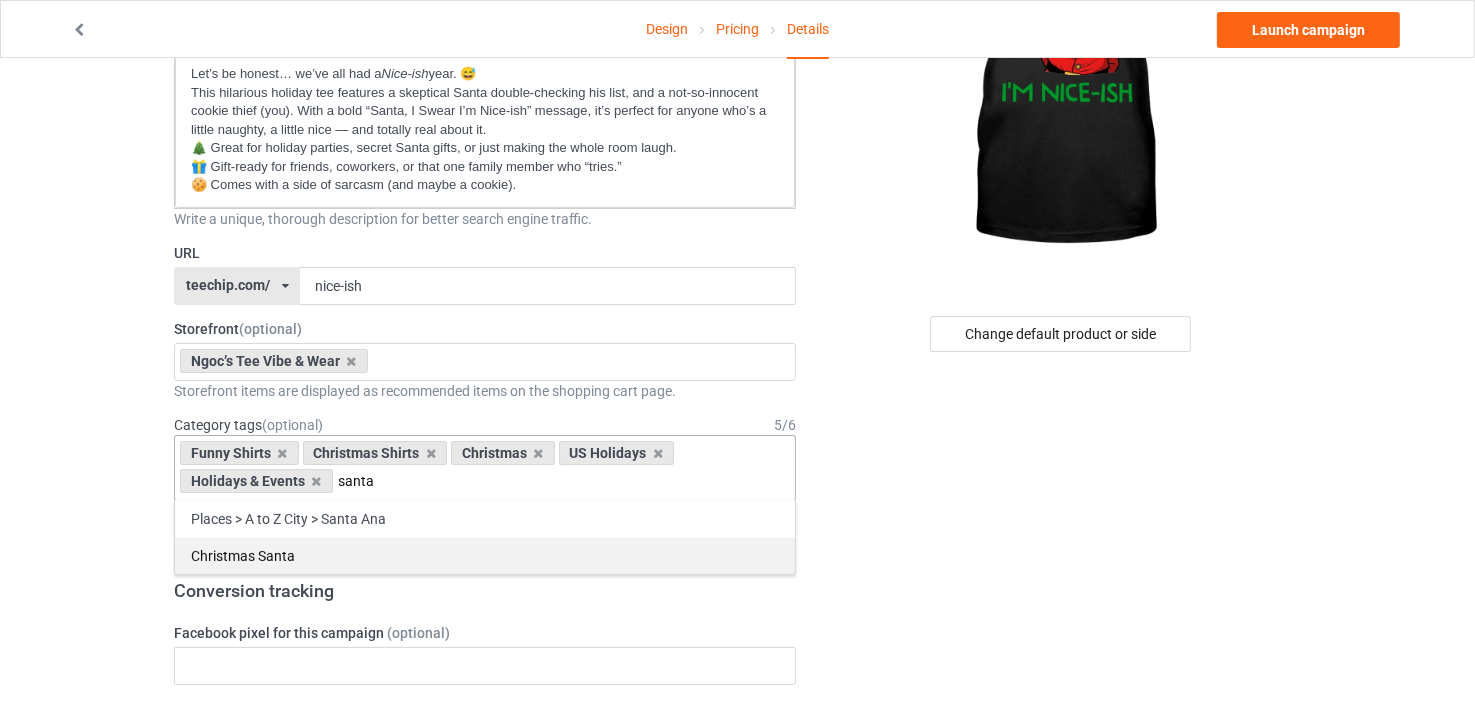 type 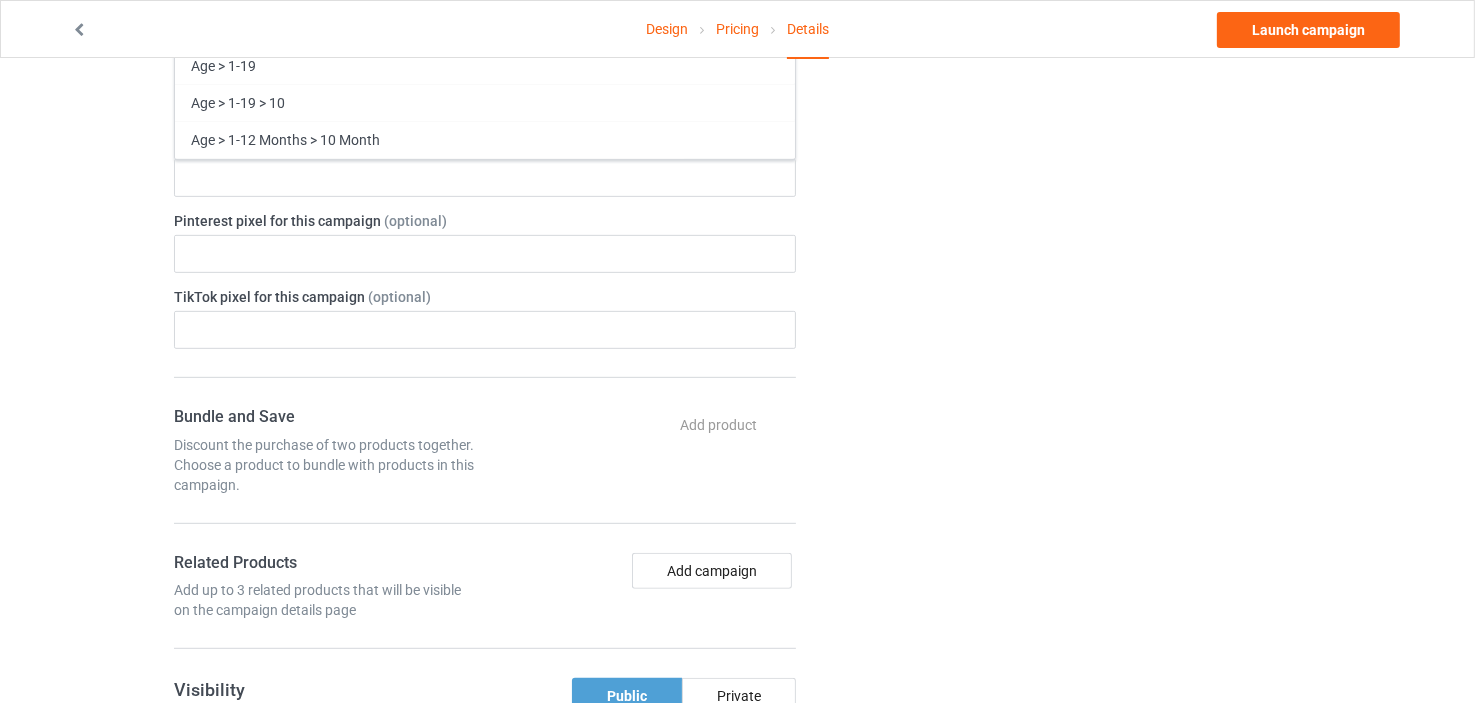 scroll, scrollTop: 898, scrollLeft: 0, axis: vertical 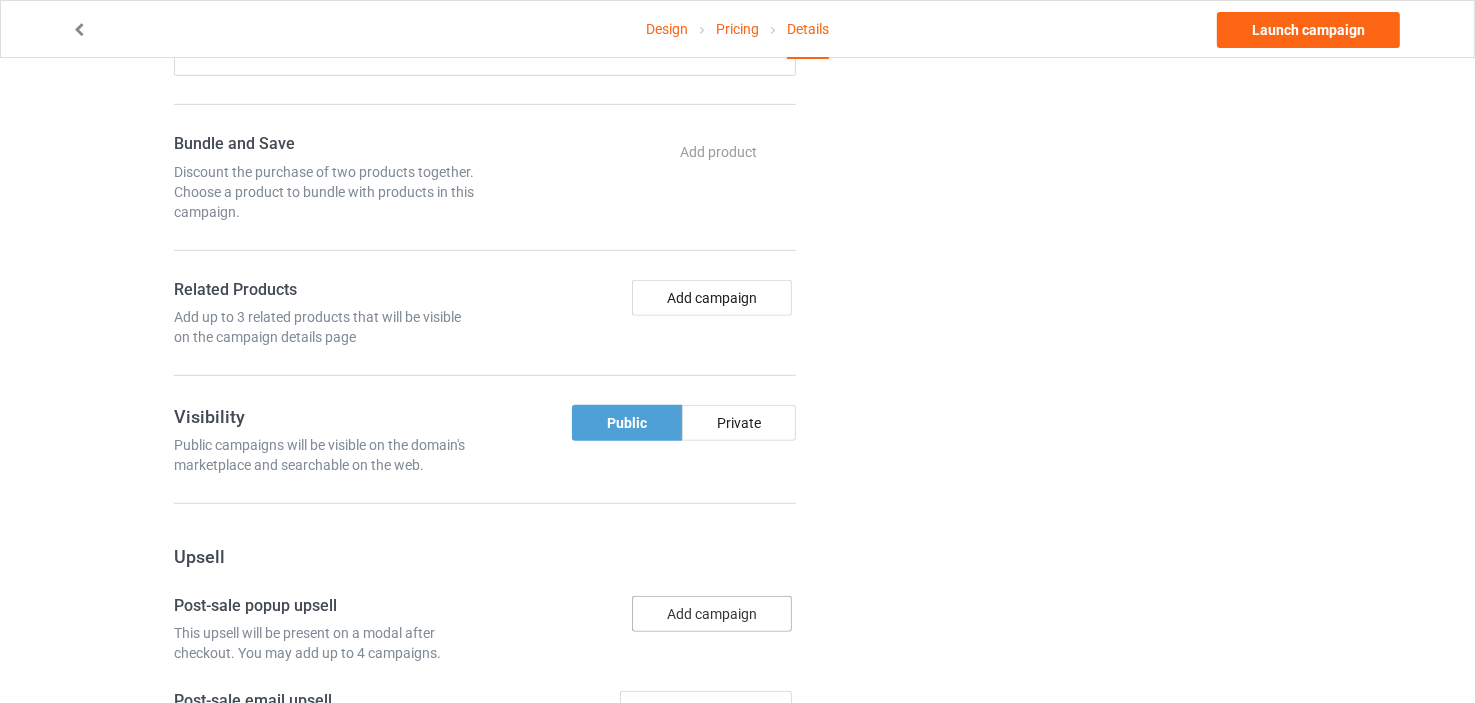 click on "Add campaign" at bounding box center (712, 614) 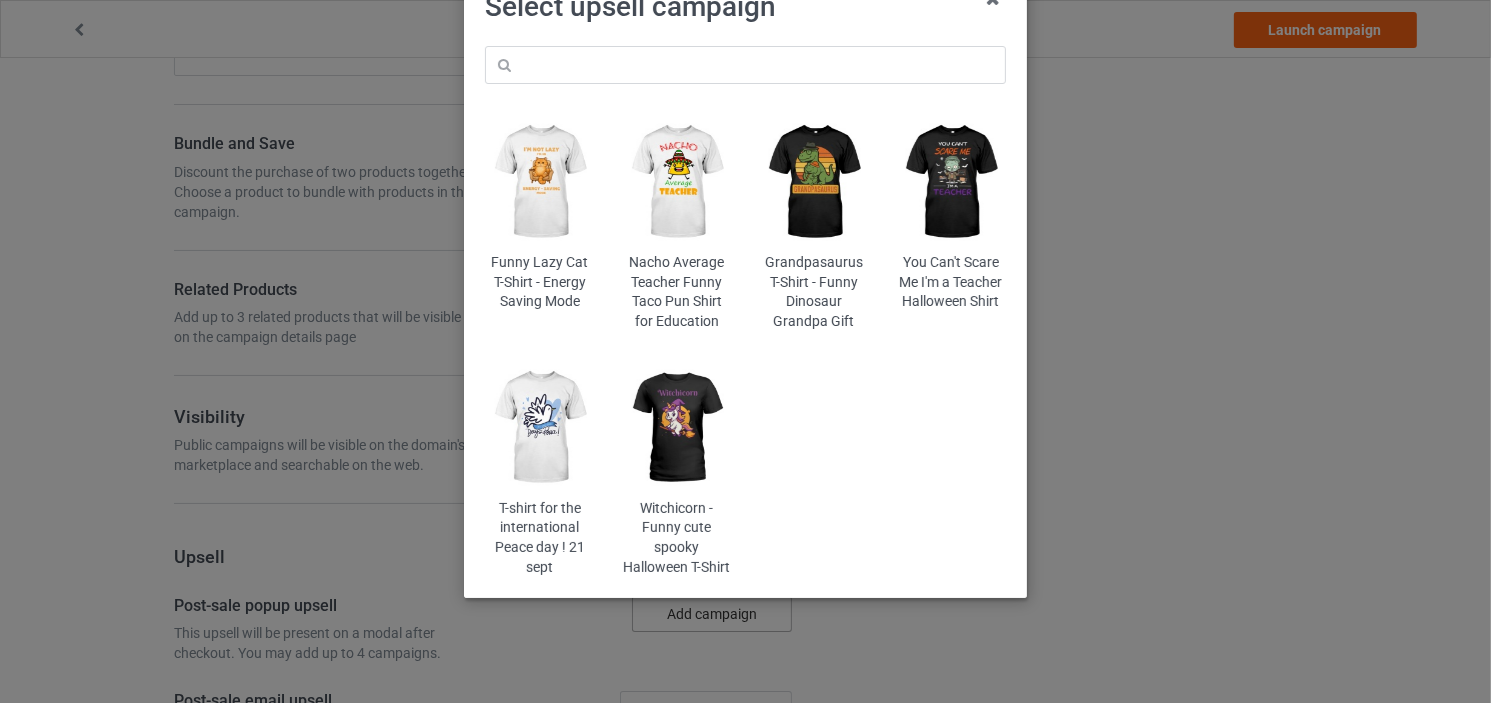 scroll, scrollTop: 150, scrollLeft: 0, axis: vertical 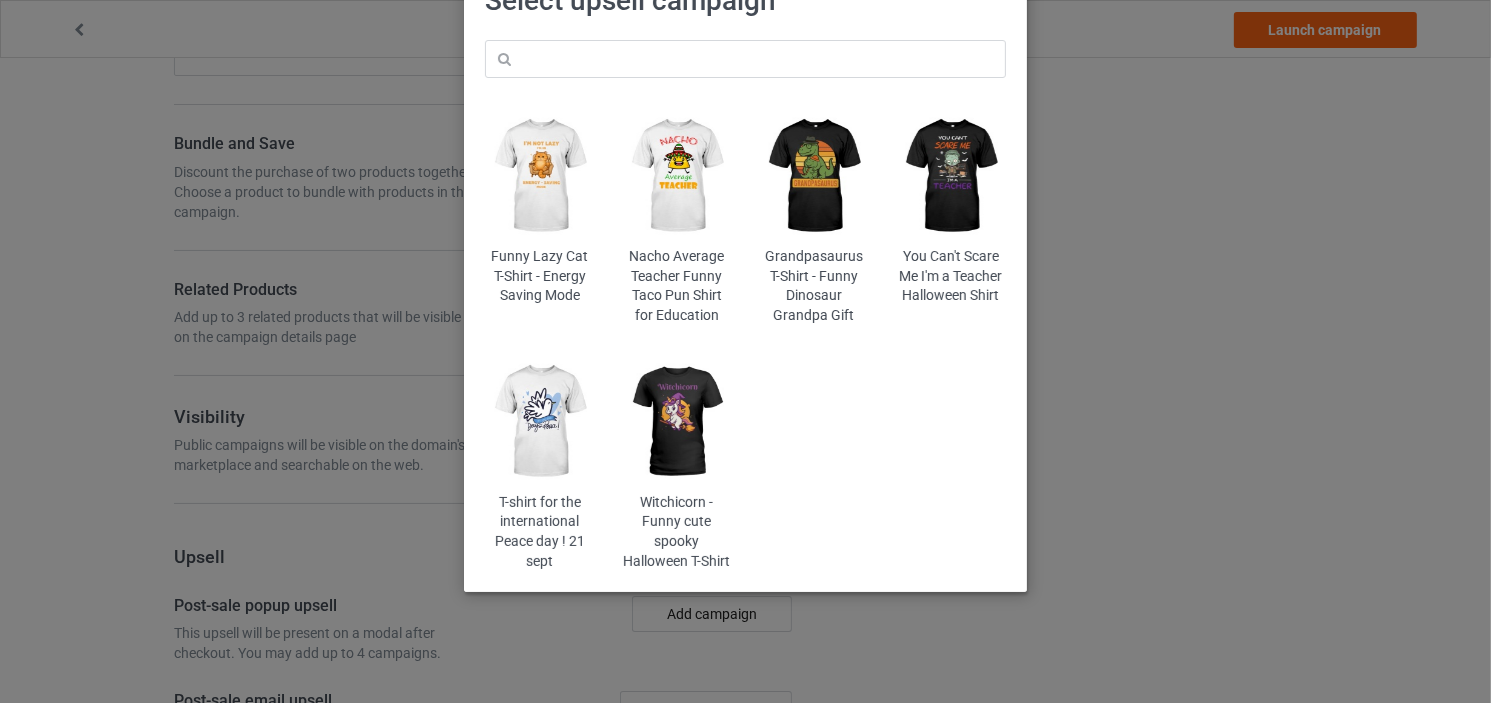 click at bounding box center (539, 176) 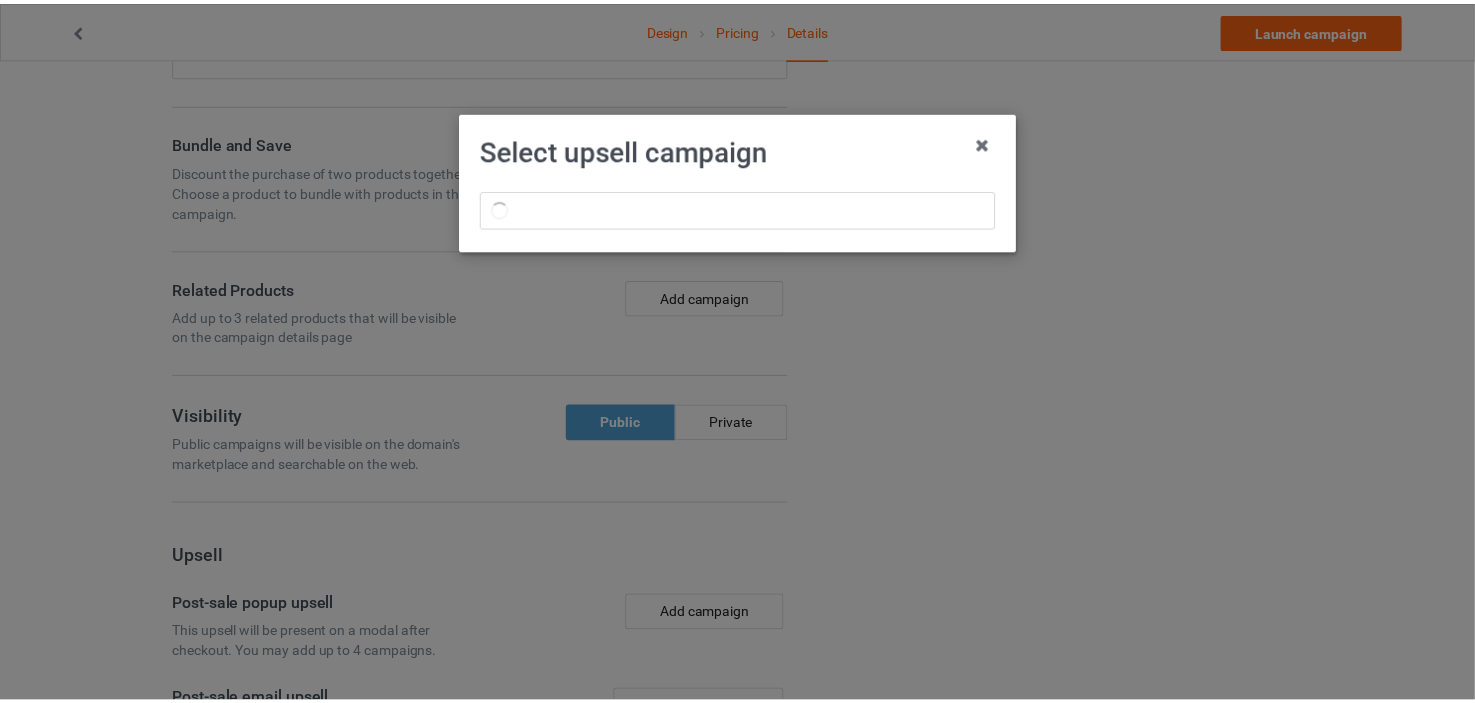 scroll, scrollTop: 0, scrollLeft: 0, axis: both 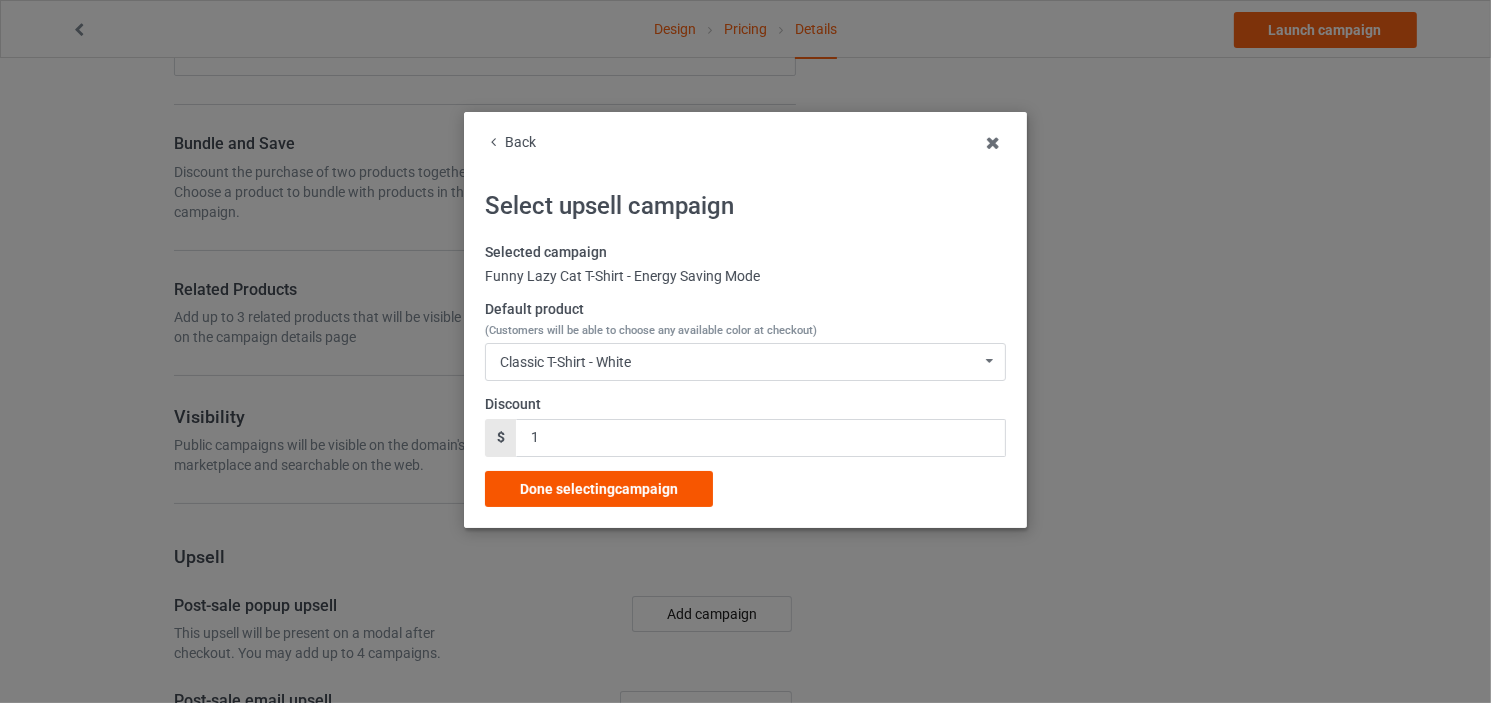 click on "Done selecting  campaign" at bounding box center [599, 489] 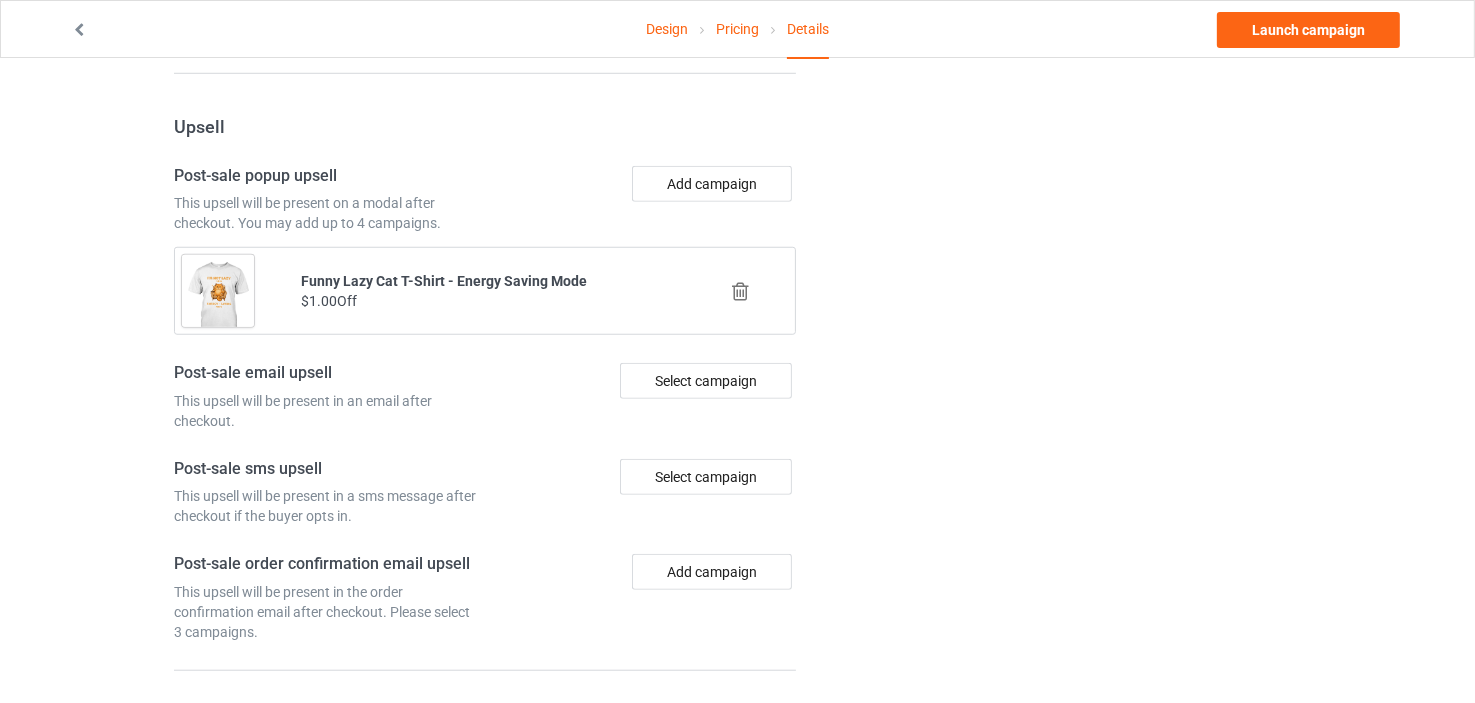 scroll, scrollTop: 1623, scrollLeft: 0, axis: vertical 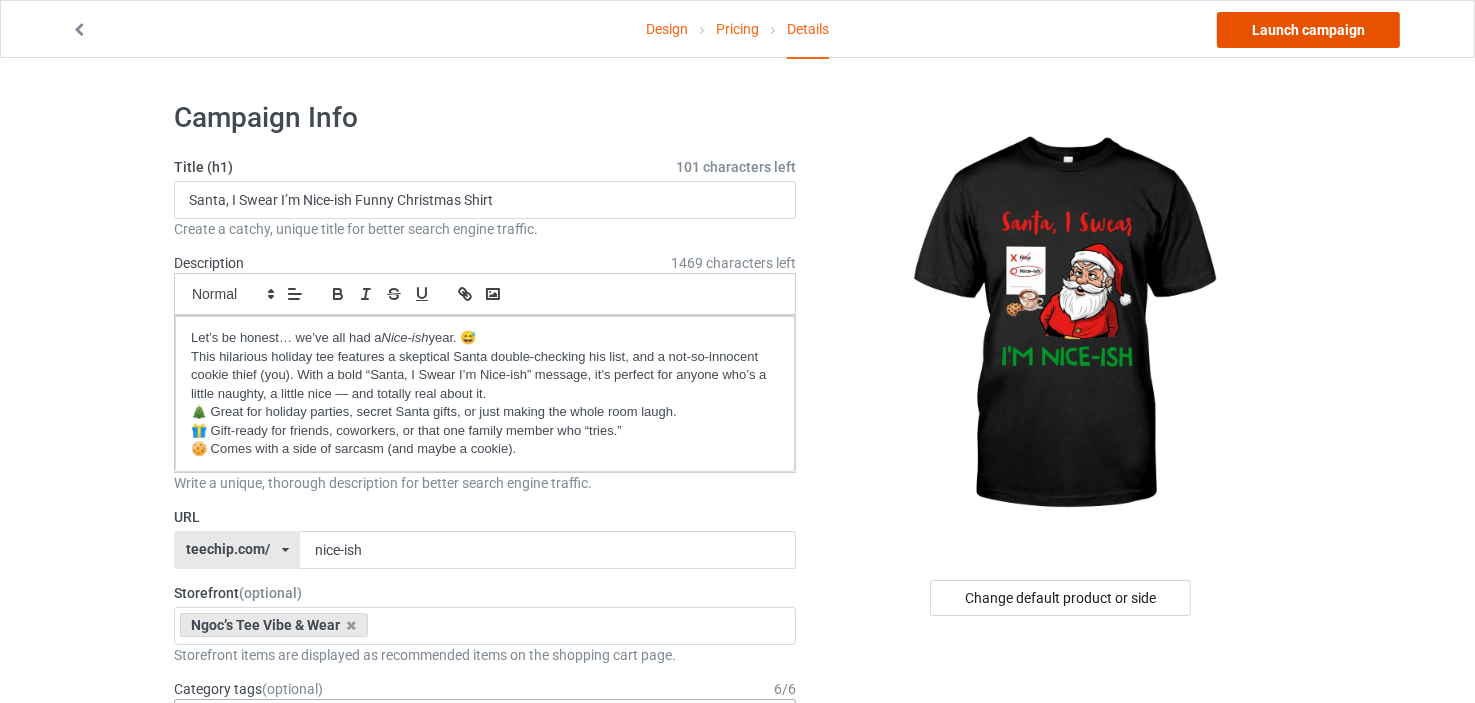 click on "Launch campaign" at bounding box center [1308, 30] 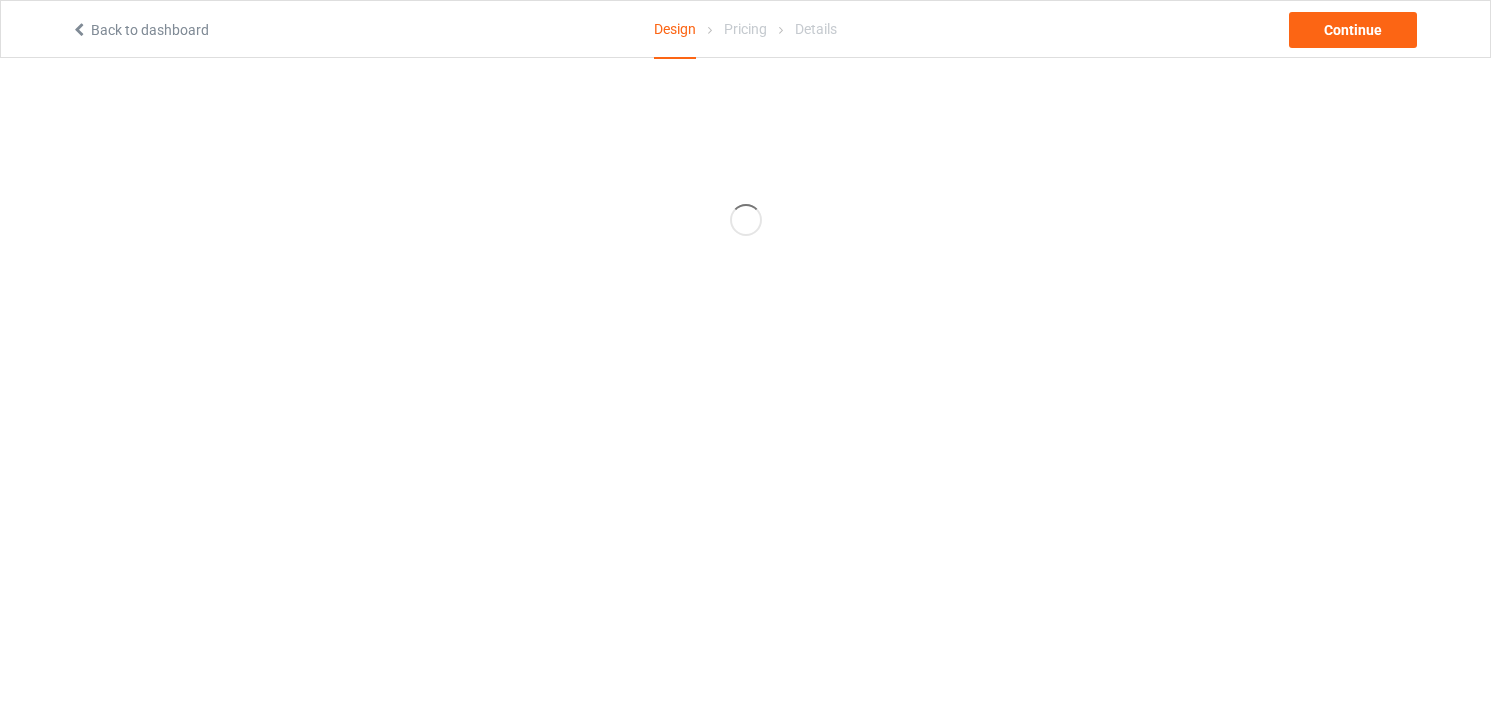 scroll, scrollTop: 0, scrollLeft: 0, axis: both 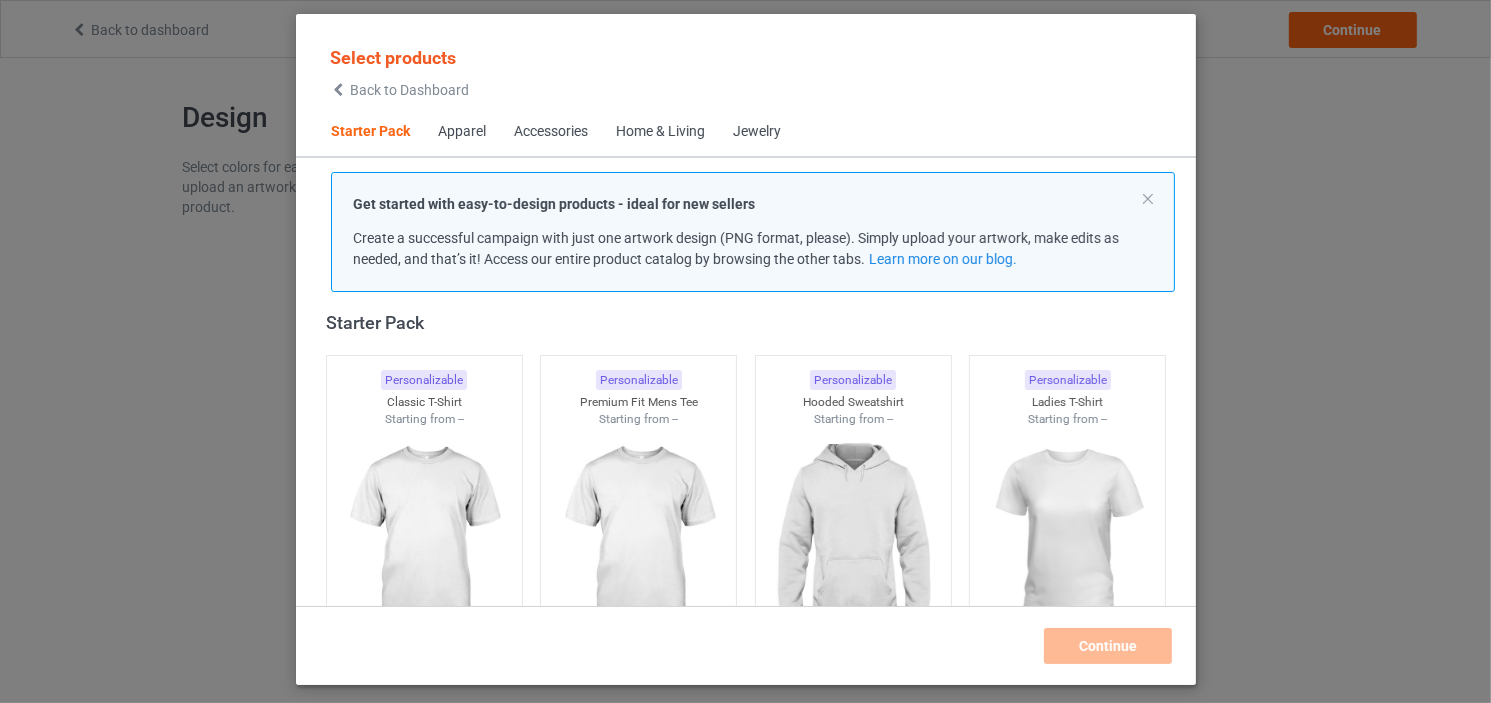 click on "Select products Back to Dashboard Starter Pack Apparel Accessories Home & Living Jewelry Get started with easy-to-design products - ideal for new sellers Create a successful campaign with just one artwork design (PNG format, please). Simply upload your artwork, make edits as needed, and that’s it! Access our entire product catalog by browsing the other tabs. Learn more on our blog. Starter Pack Personalizable Classic T-Shirt Starting from   -- Personalizable Premium Fit Mens Tee Starting from   -- Personalizable Hooded Sweatshirt Starting from   -- Personalizable Ladies T-Shirt Starting from   -- Personalizable V-Neck T-Shirt Starting from   -- Personalizable Unisex Tank Starting from   -- Apparel Personalizable Classic Polo Starting from   -- Personalizable Lightweight Jacket Starting from   -- Personalizable Dress Shirt Starting from   -- Personalizable Classic T-Shirt Starting from   -- Personalizable Premium Fit Mens Tee Starting from   -- Personalizable Hooded Sweatshirt Starting from   --   --   --" at bounding box center [745, 351] 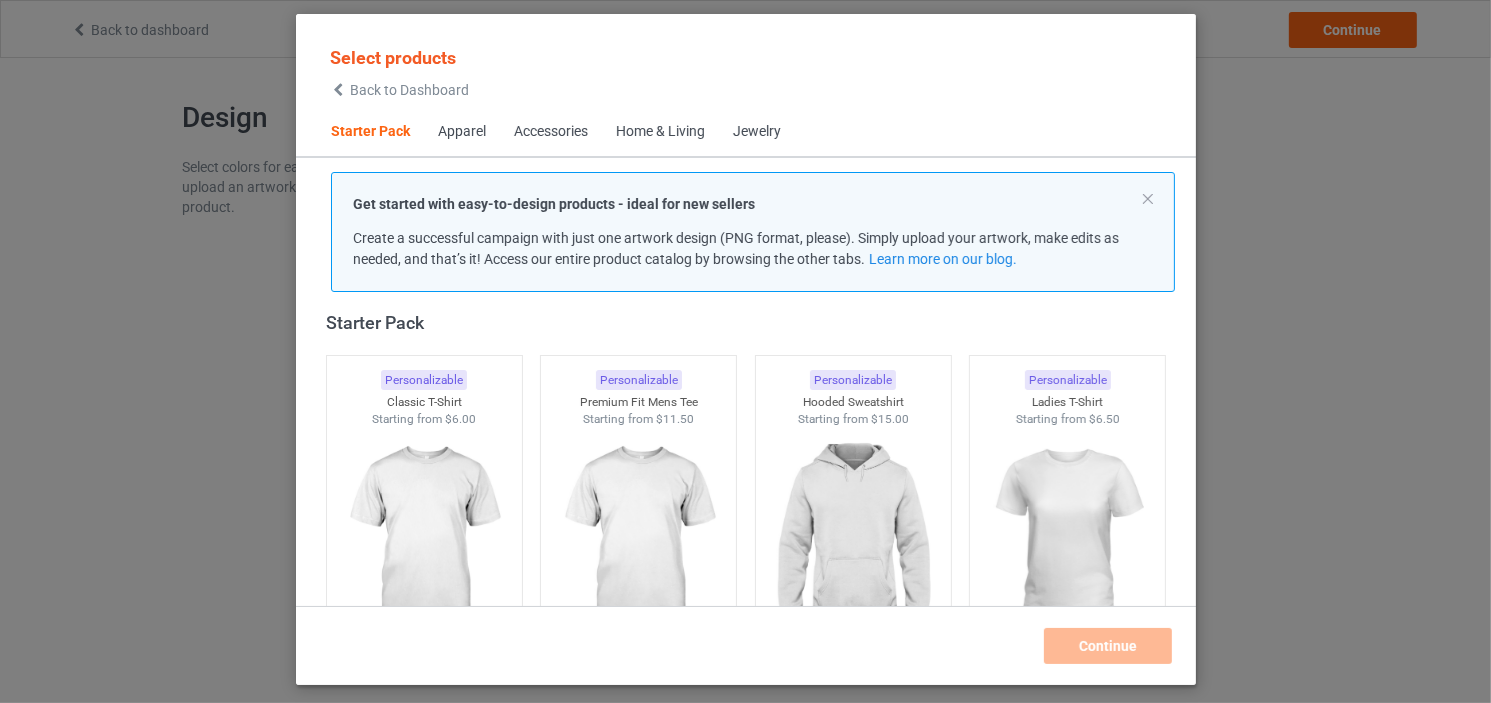 click on "Back to Dashboard" at bounding box center [409, 90] 